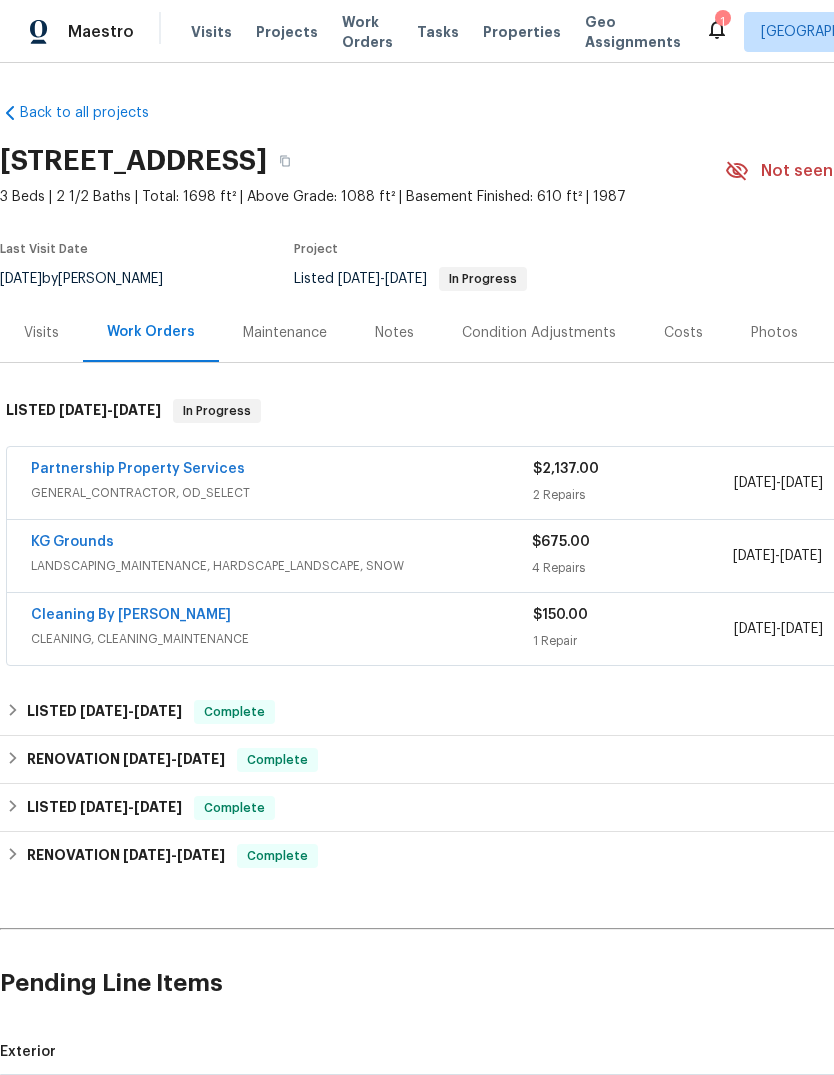 scroll, scrollTop: 0, scrollLeft: 0, axis: both 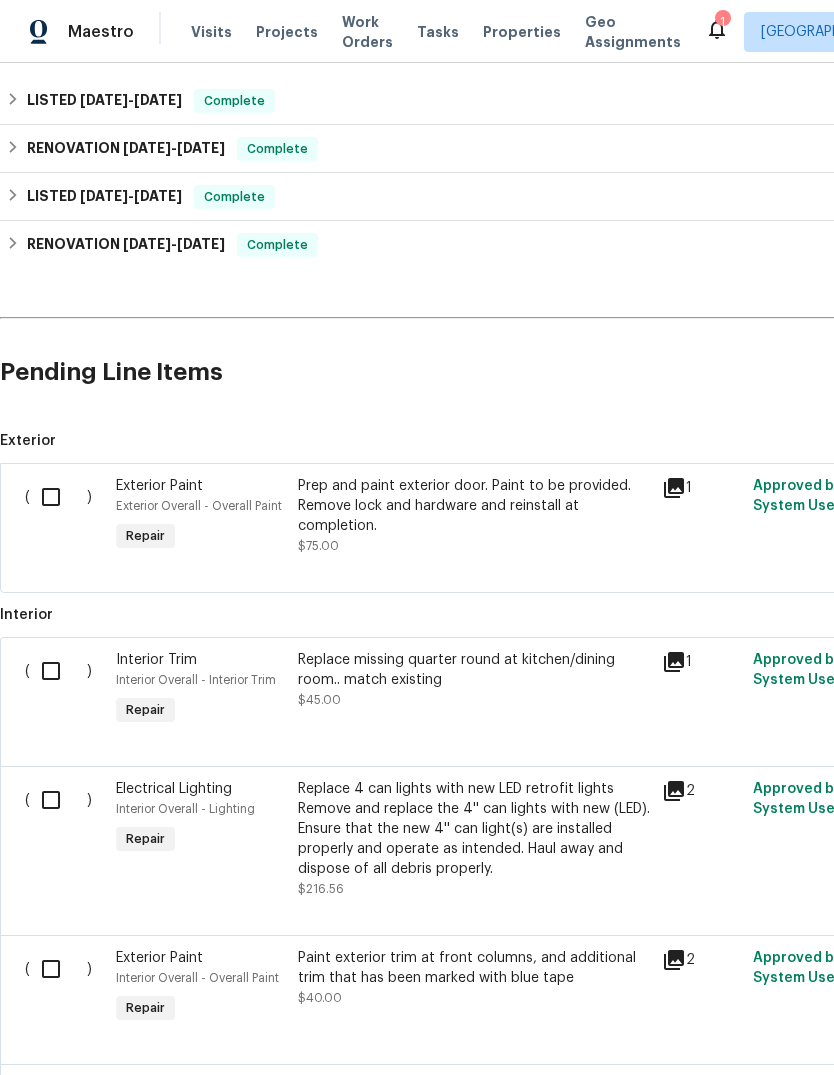 click at bounding box center [58, 497] 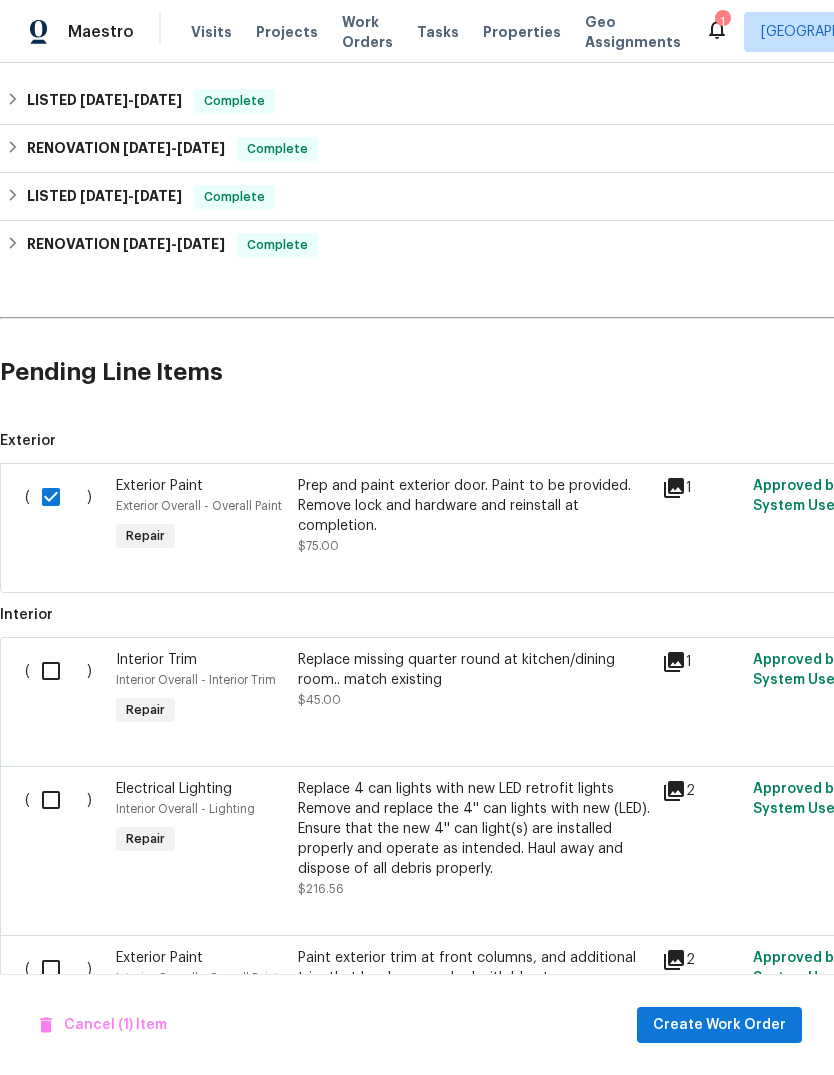 click at bounding box center (58, 671) 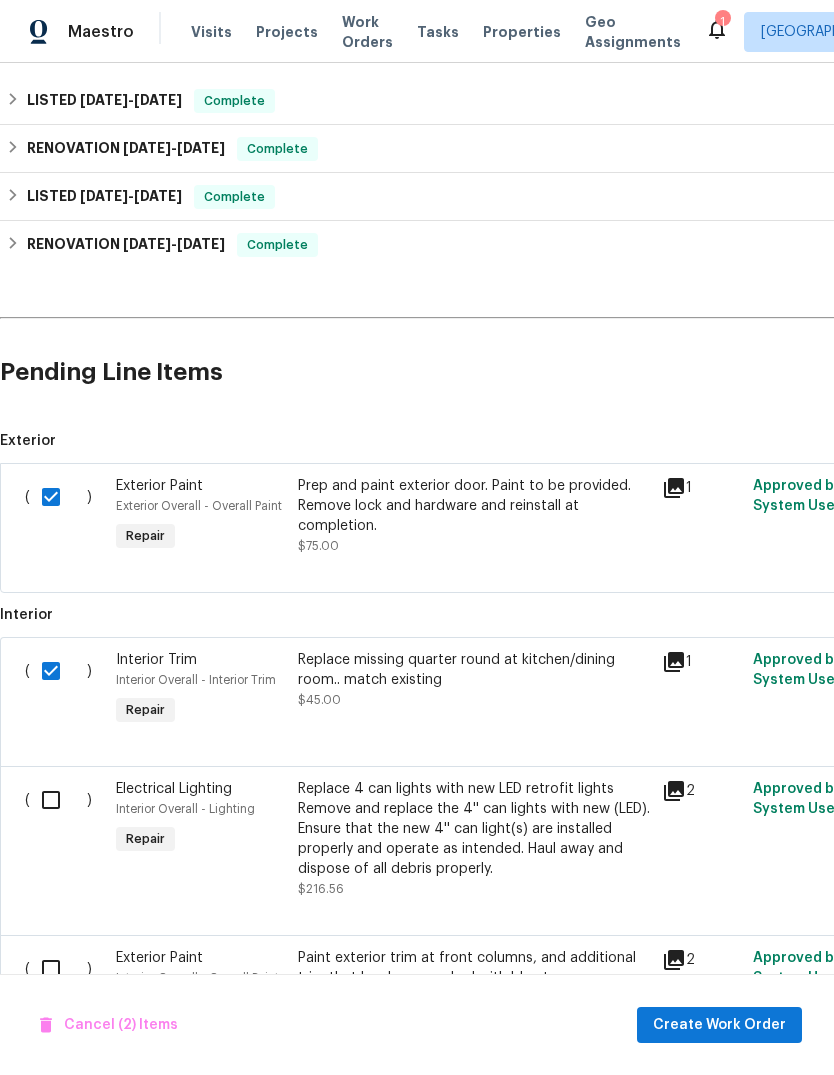 click at bounding box center (58, 800) 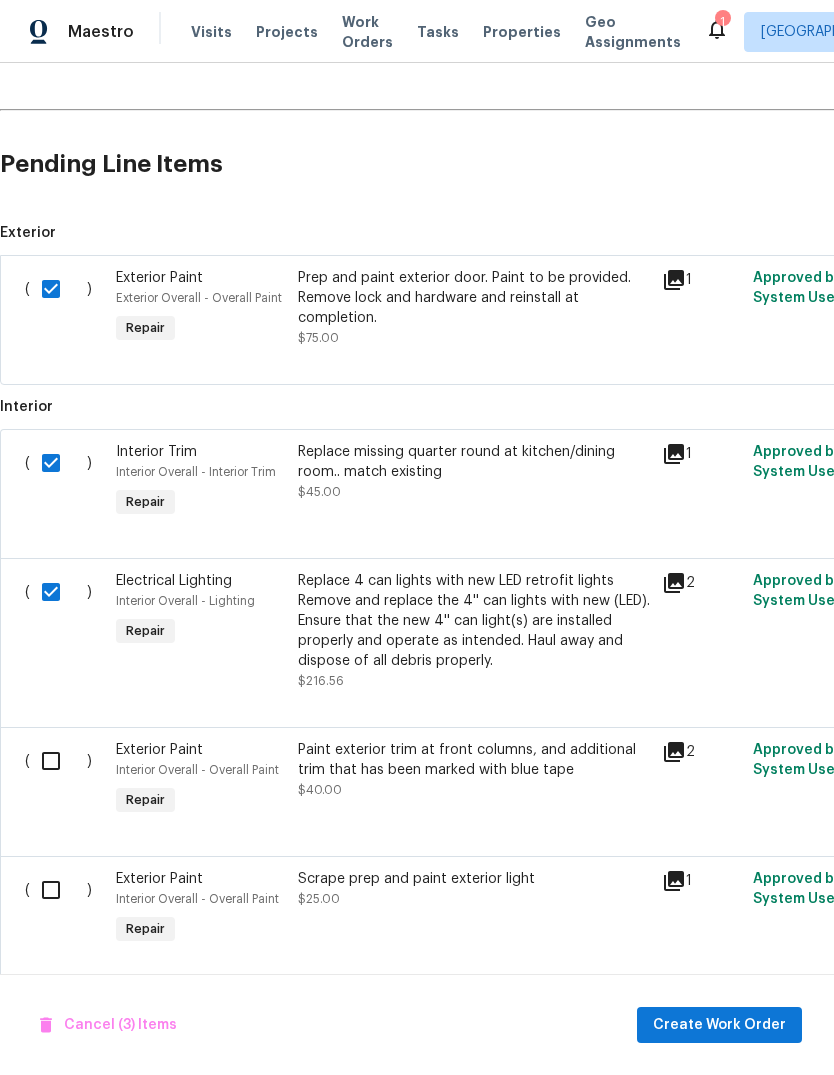 scroll, scrollTop: 819, scrollLeft: 0, axis: vertical 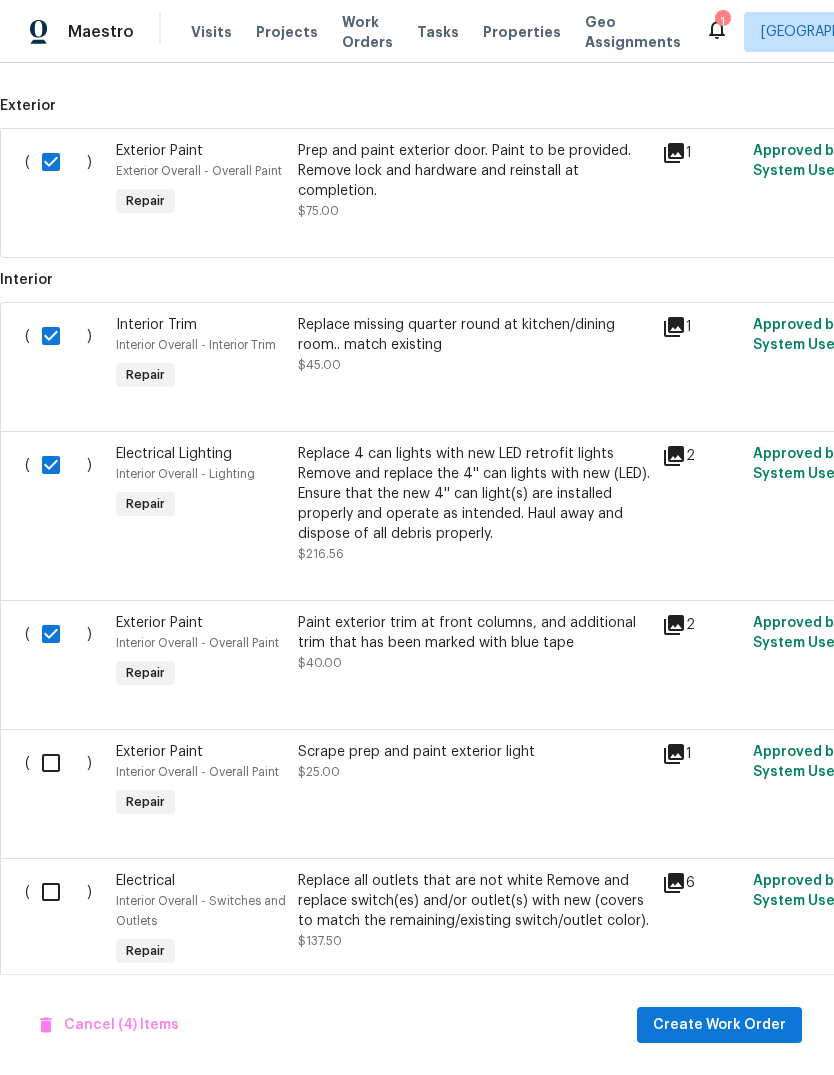 click at bounding box center (58, 763) 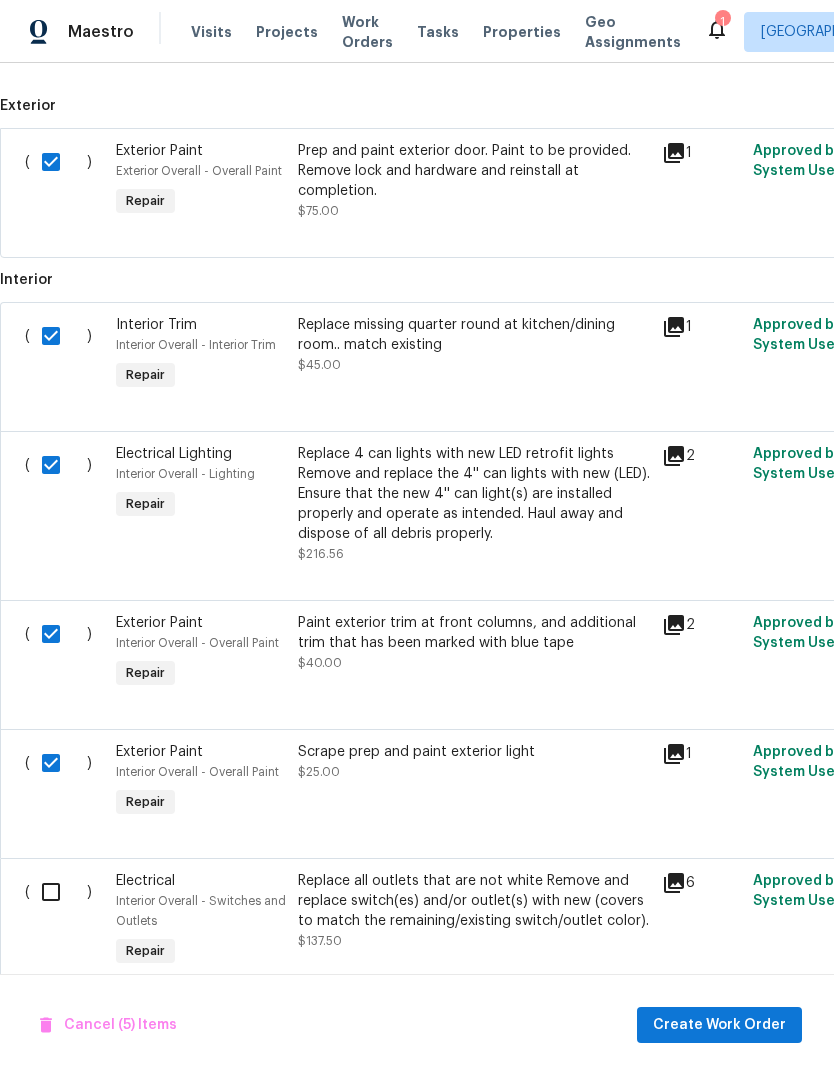scroll, scrollTop: 75, scrollLeft: 0, axis: vertical 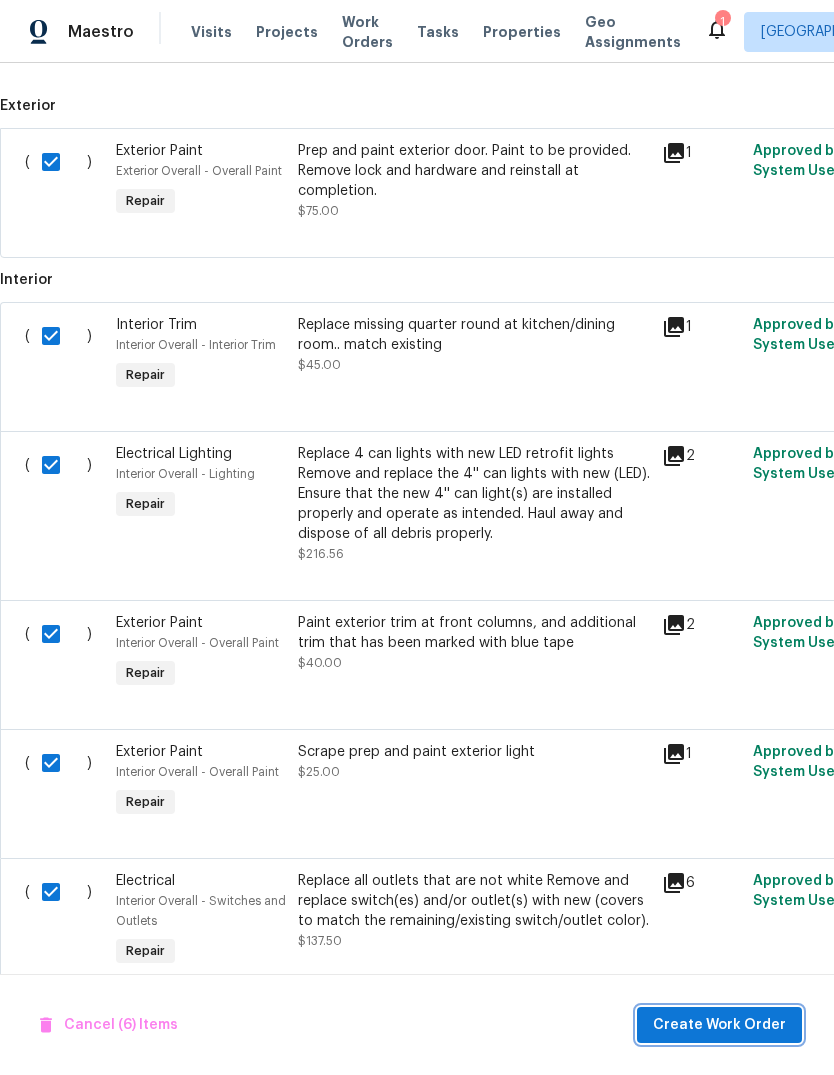 click on "Create Work Order" at bounding box center [719, 1025] 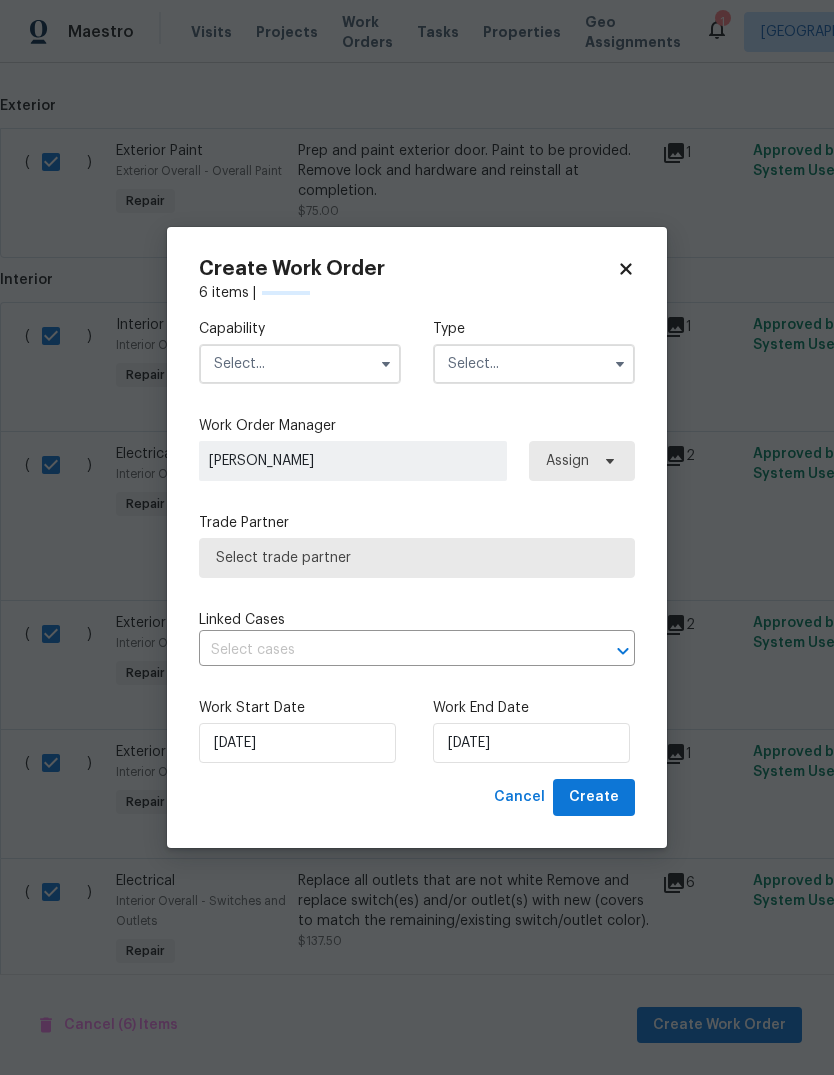checkbox on "false" 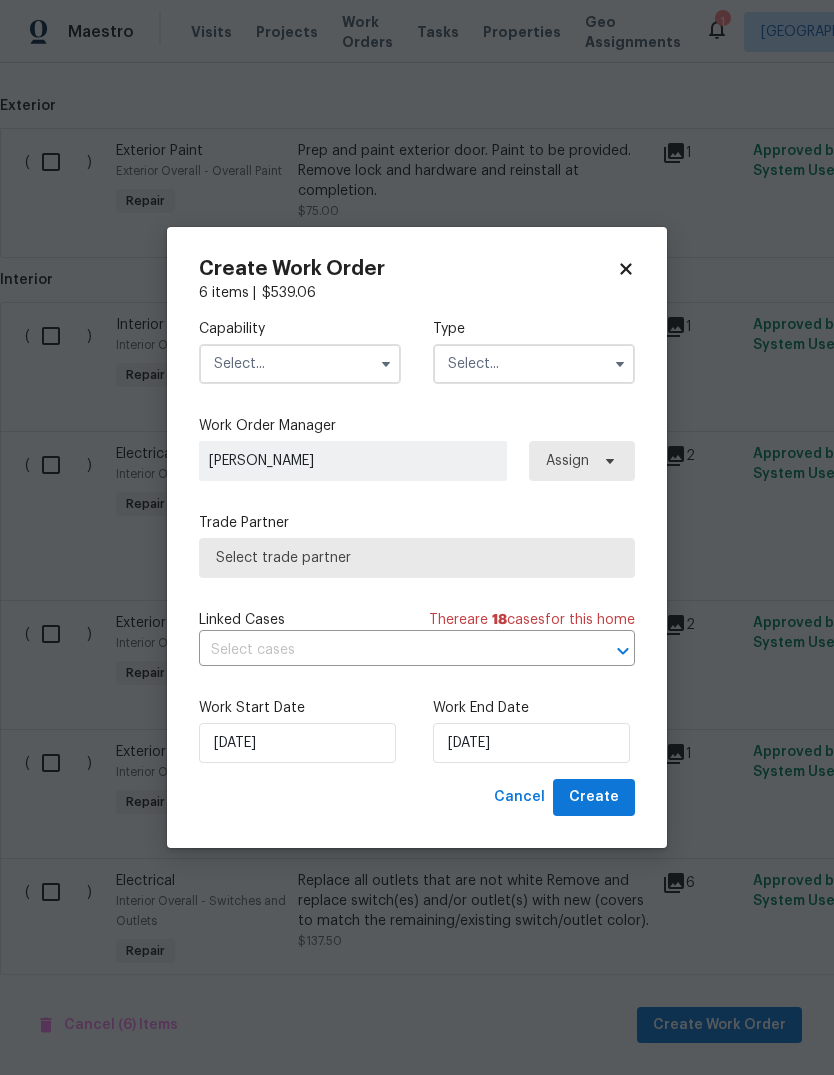 click at bounding box center (300, 364) 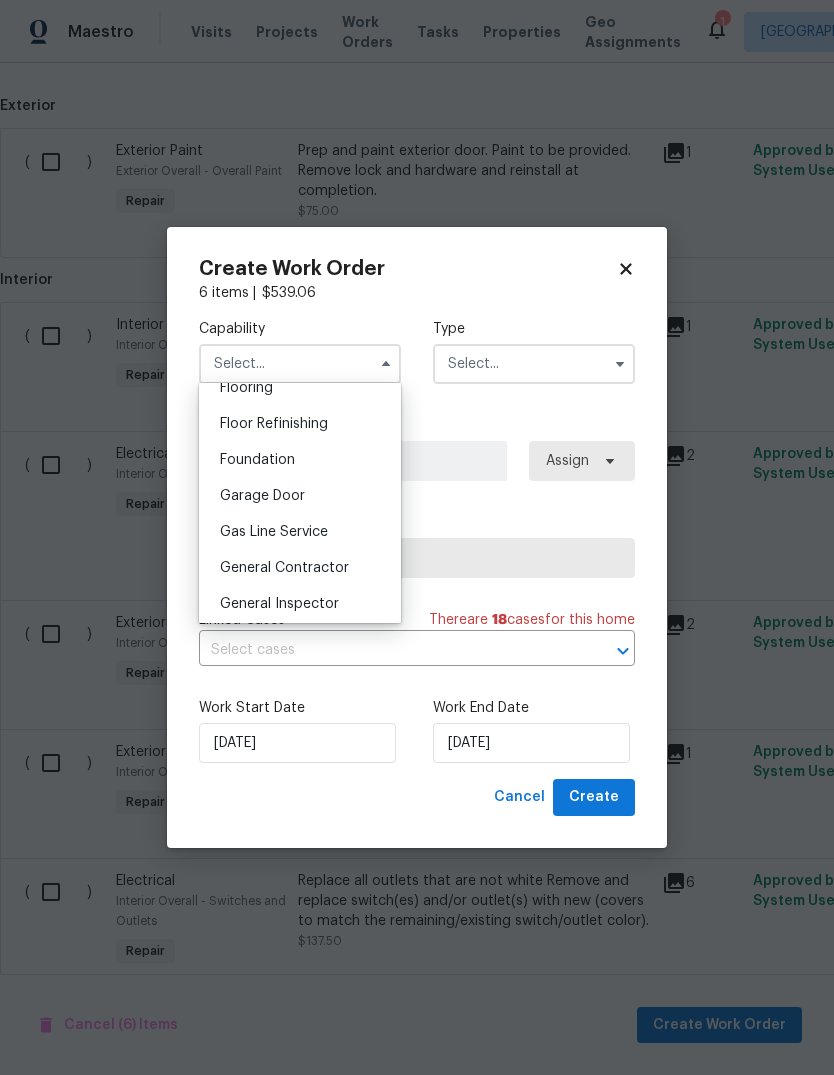 scroll, scrollTop: 793, scrollLeft: 0, axis: vertical 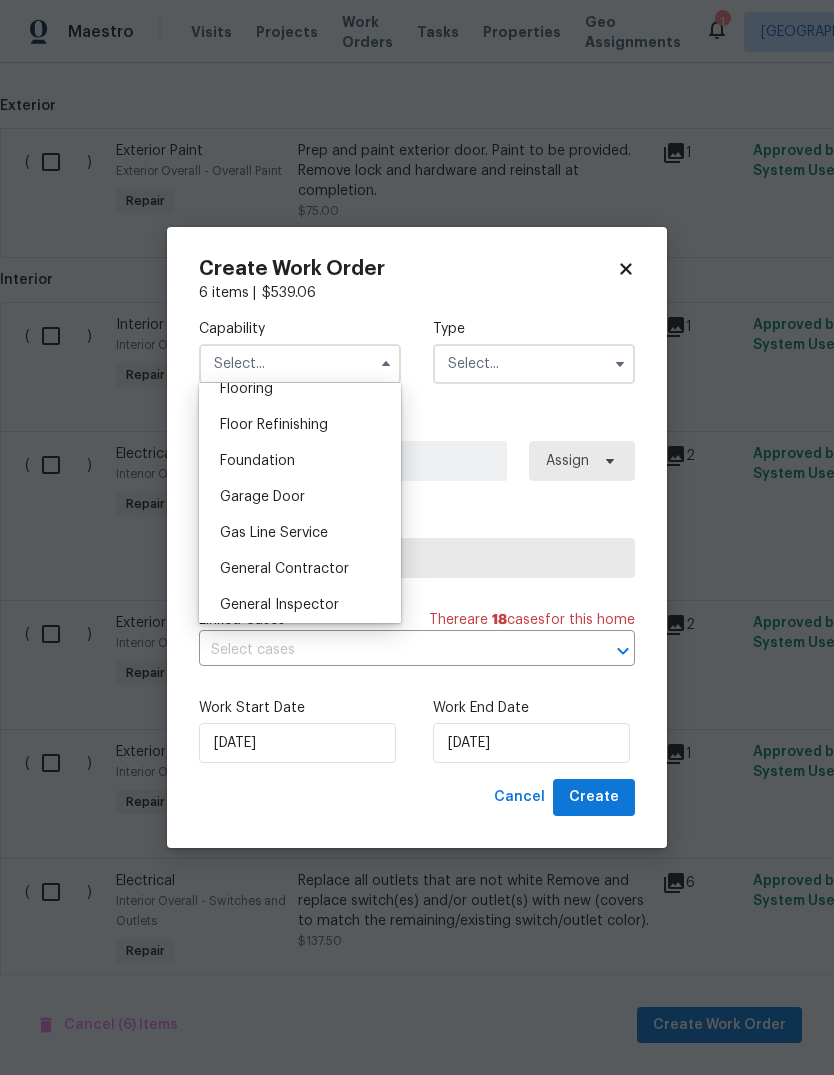 click on "Gas Line Service" at bounding box center (300, 533) 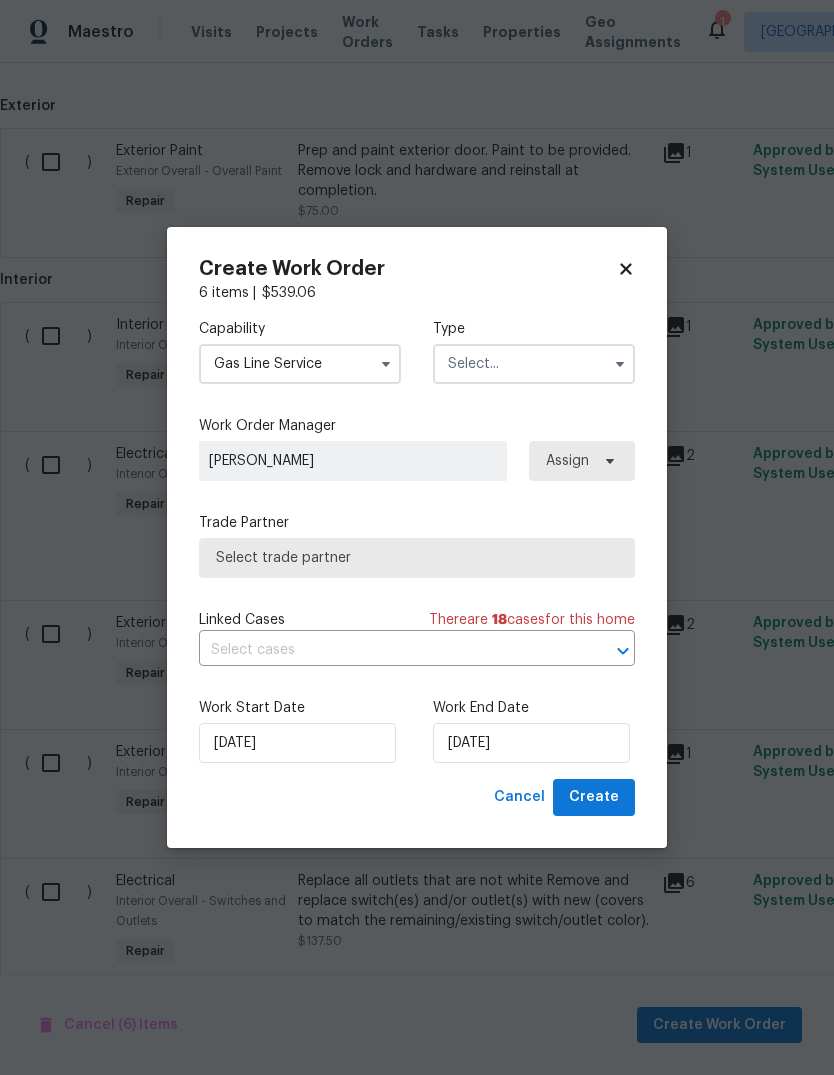 click on "Gas Line Service" at bounding box center (300, 364) 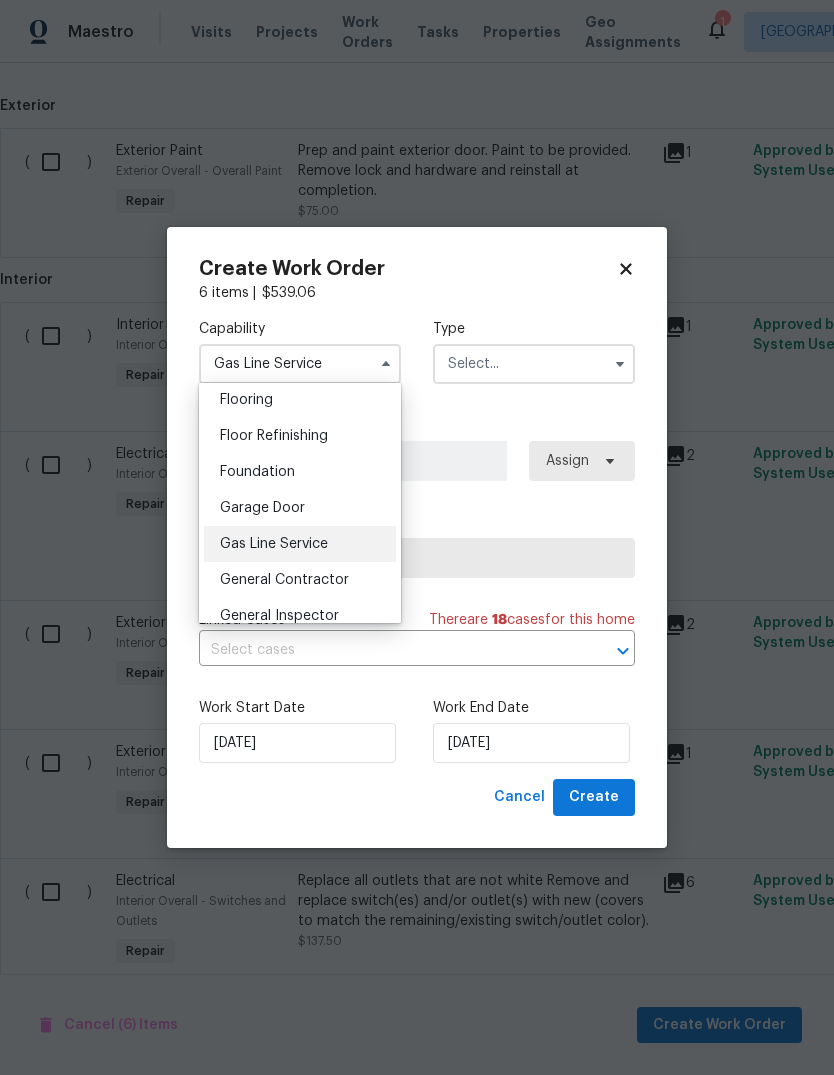 scroll, scrollTop: 780, scrollLeft: 0, axis: vertical 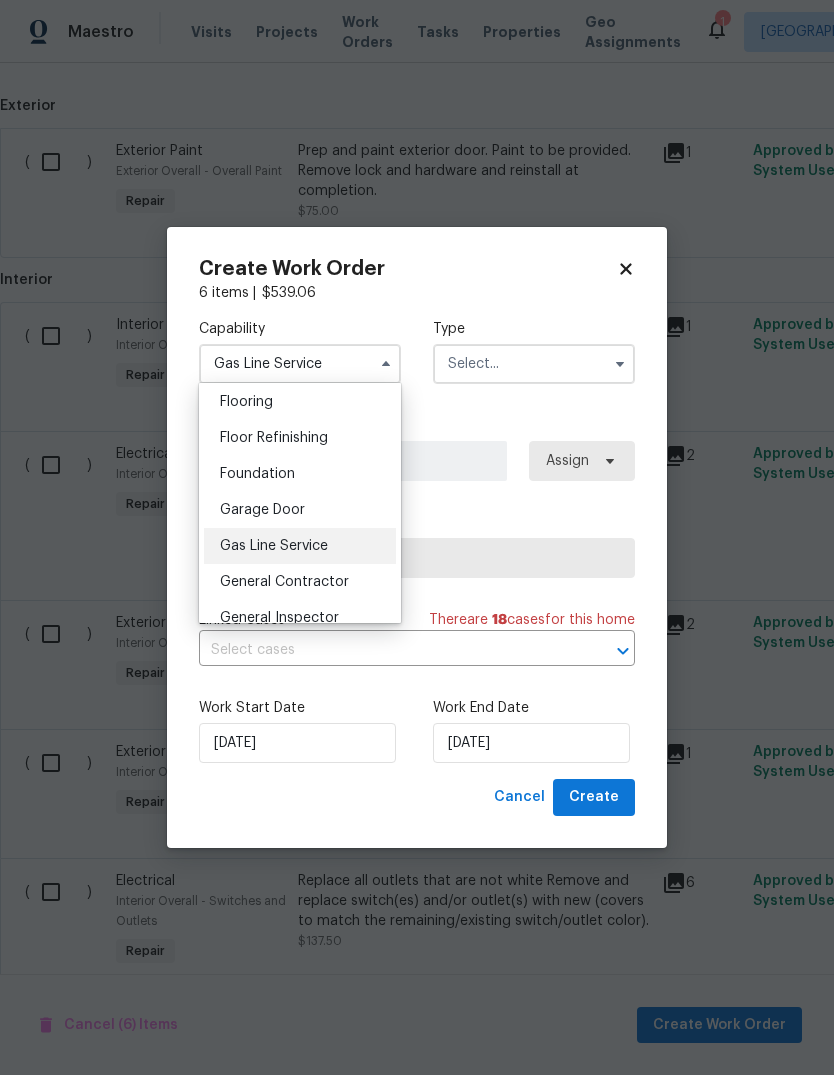click on "General Contractor" at bounding box center [284, 582] 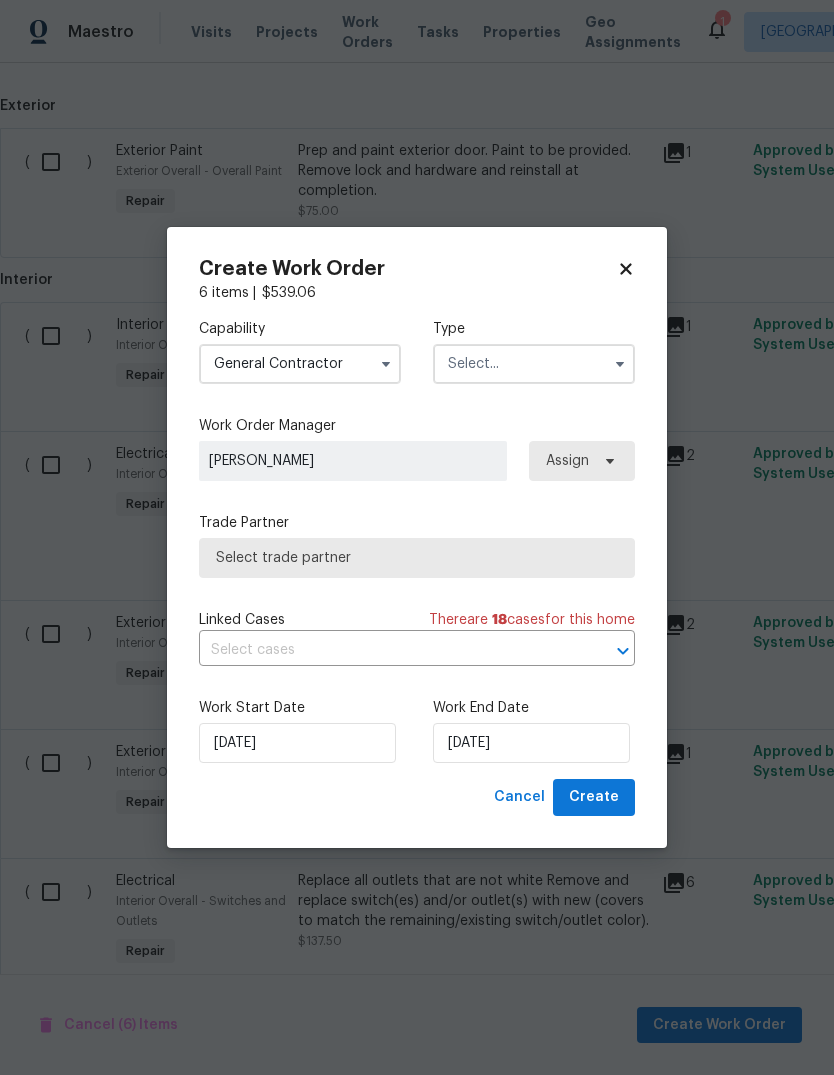 click at bounding box center (534, 364) 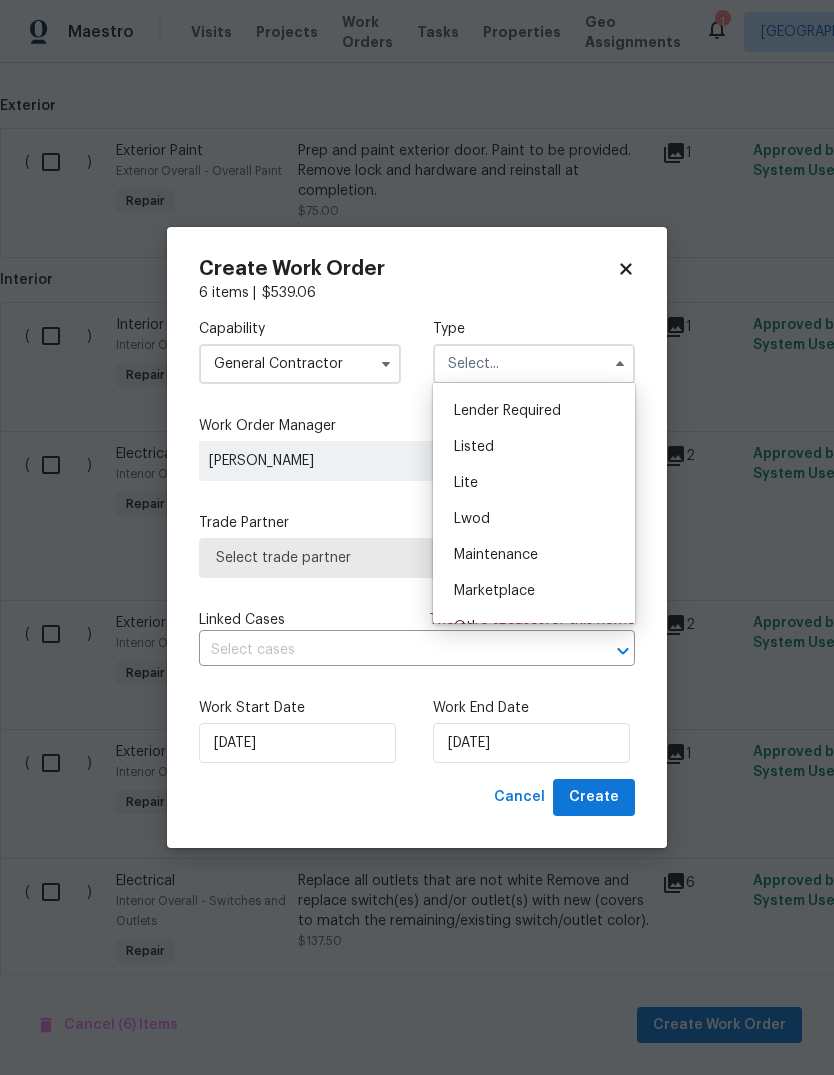 scroll, scrollTop: 172, scrollLeft: 0, axis: vertical 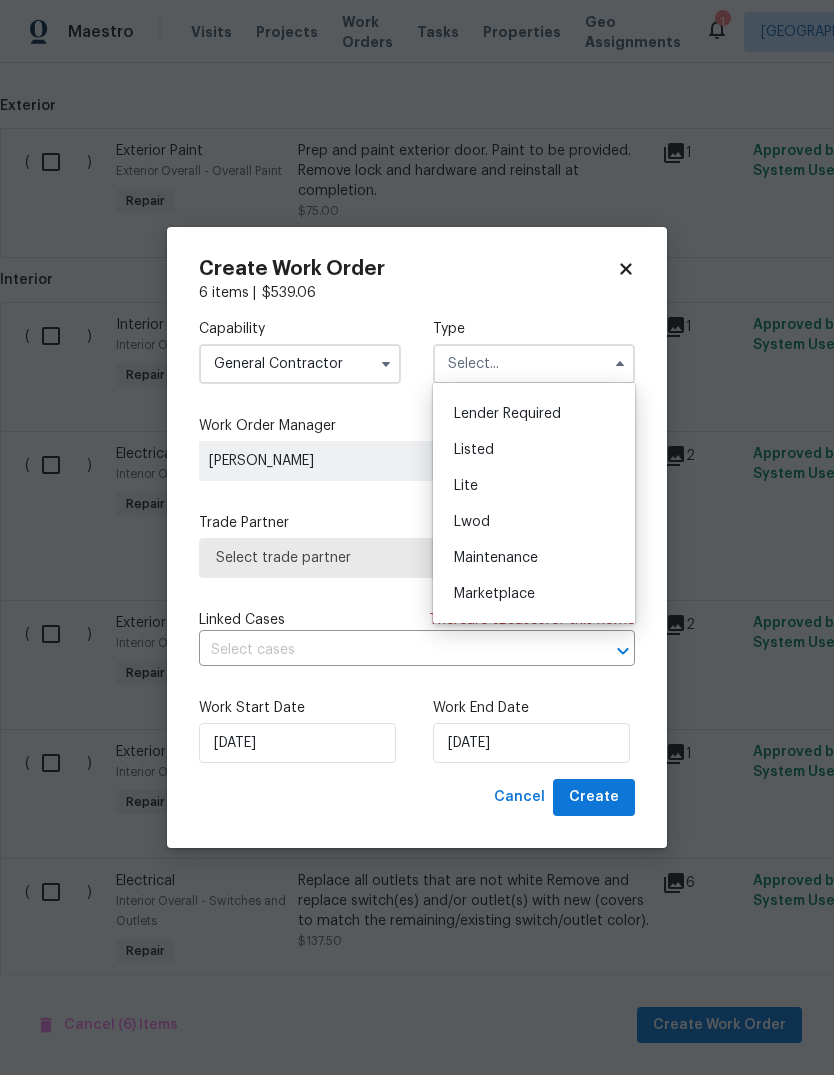 click on "Listed" at bounding box center [534, 450] 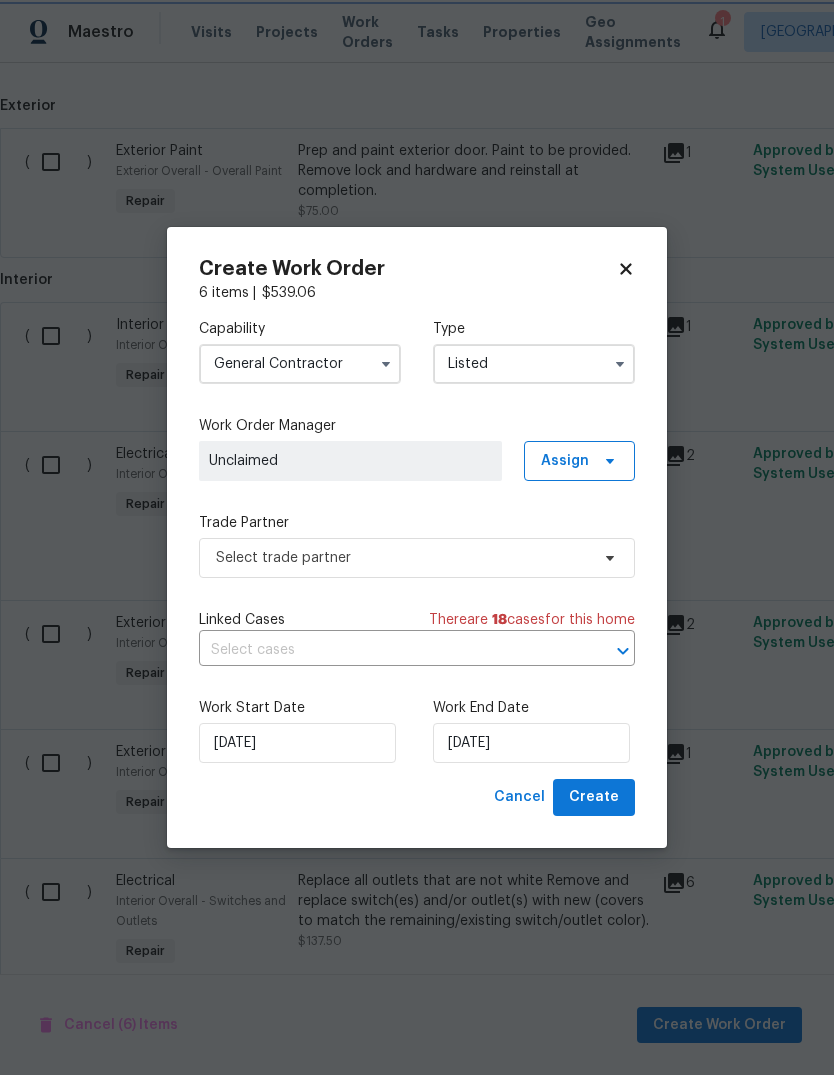 scroll, scrollTop: 0, scrollLeft: 0, axis: both 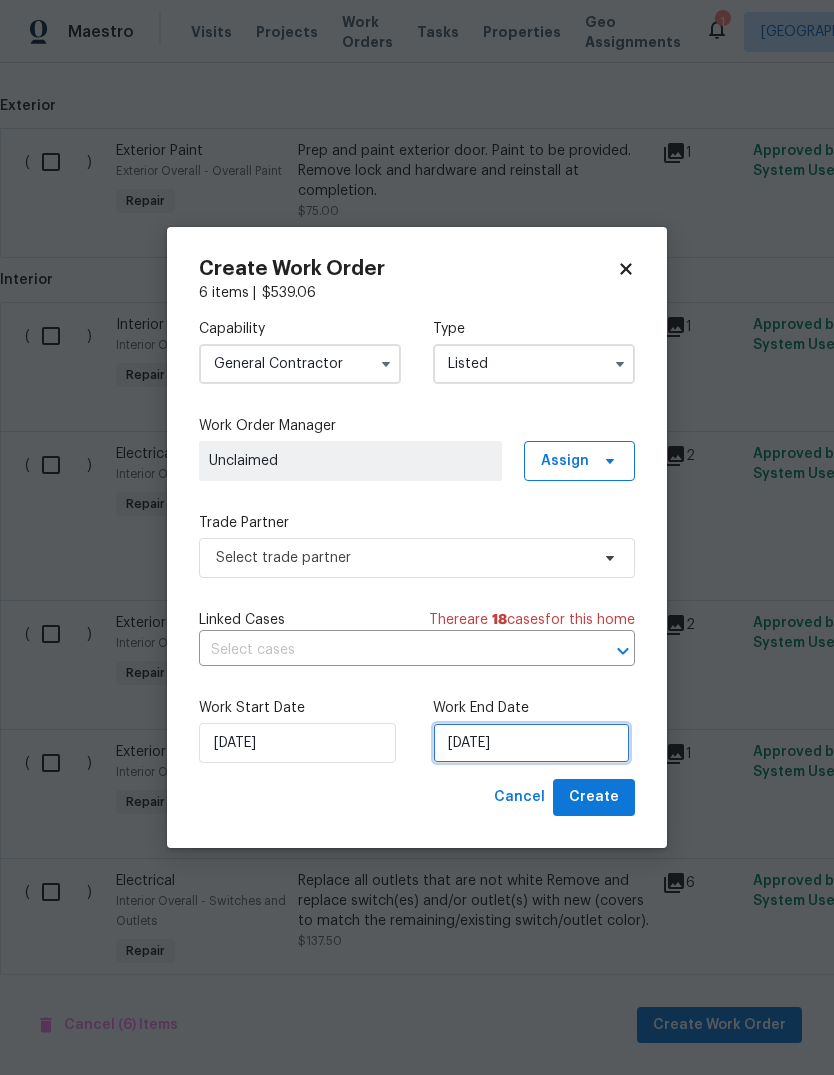 click on "7/16/2025" at bounding box center [531, 743] 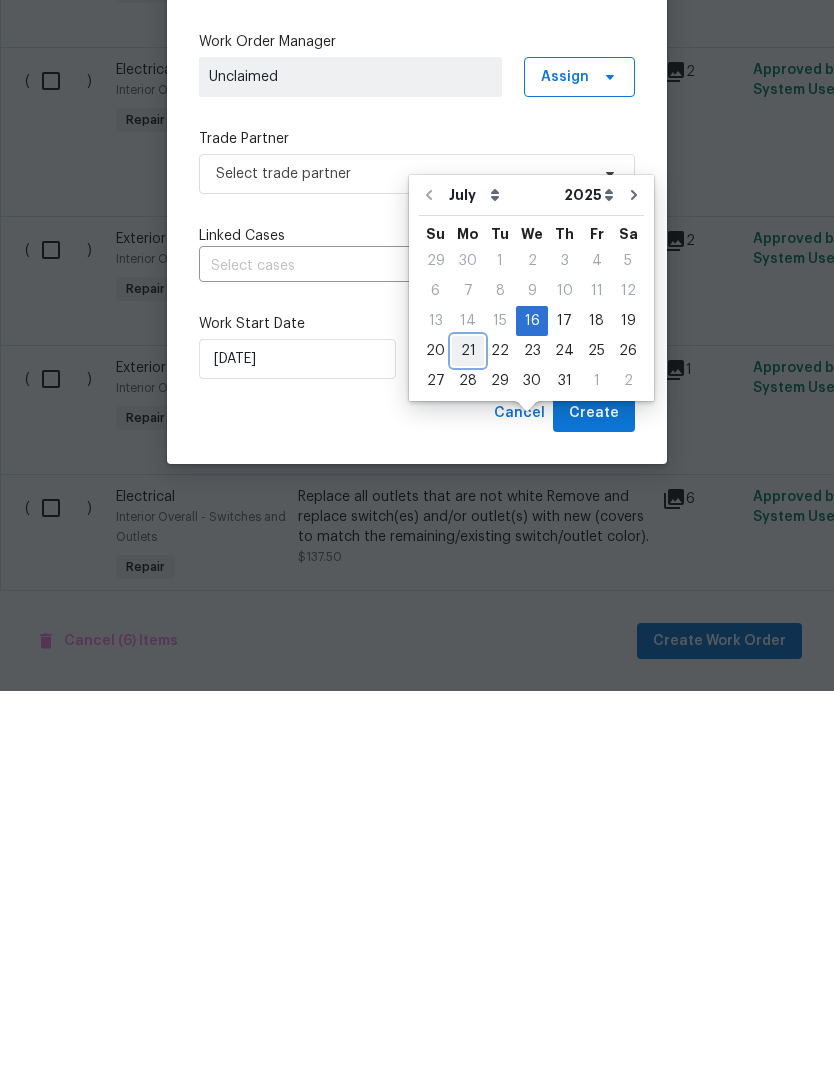 click on "21" at bounding box center (468, 735) 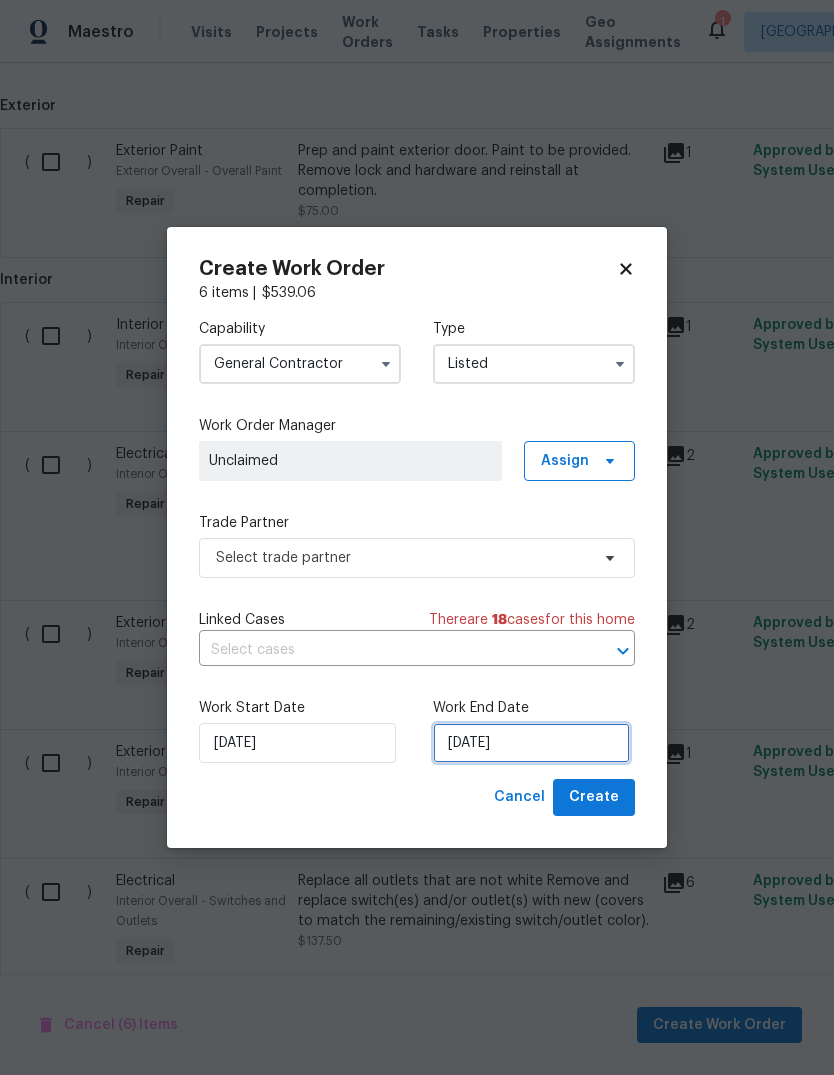click on "7/21/2025" at bounding box center (531, 743) 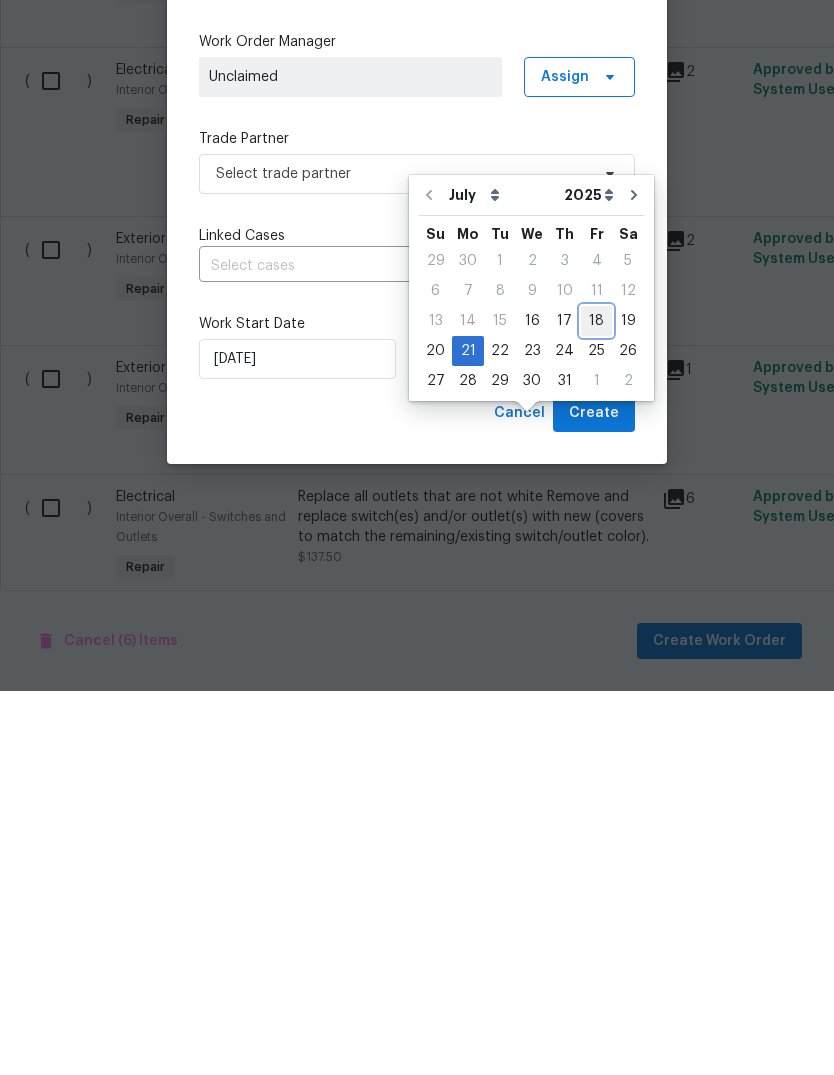 click on "18" at bounding box center (596, 705) 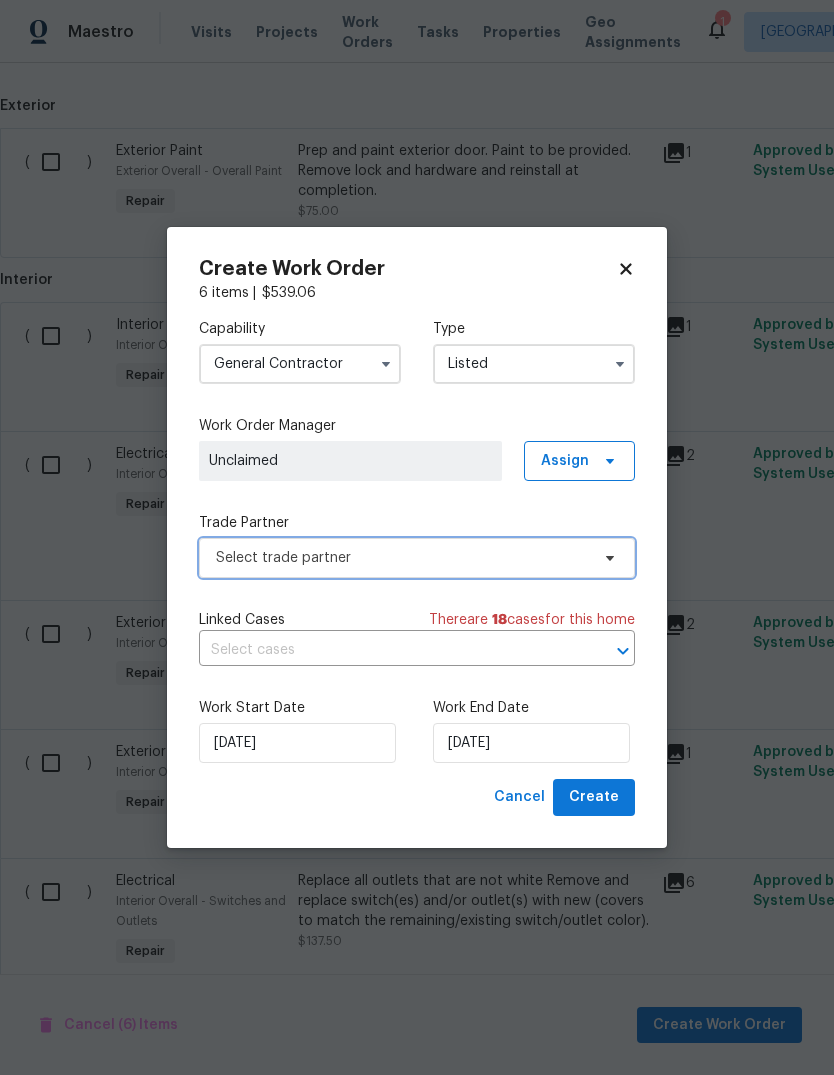 click on "Select trade partner" at bounding box center (402, 558) 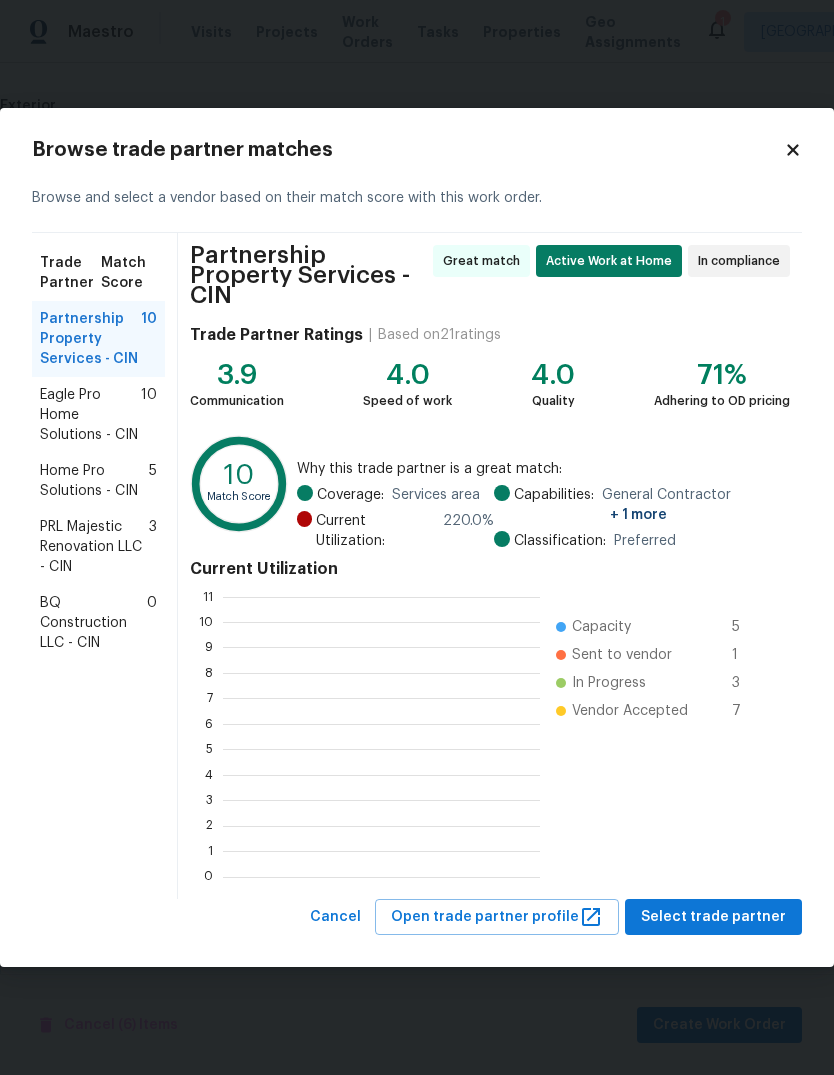 scroll, scrollTop: 2, scrollLeft: 2, axis: both 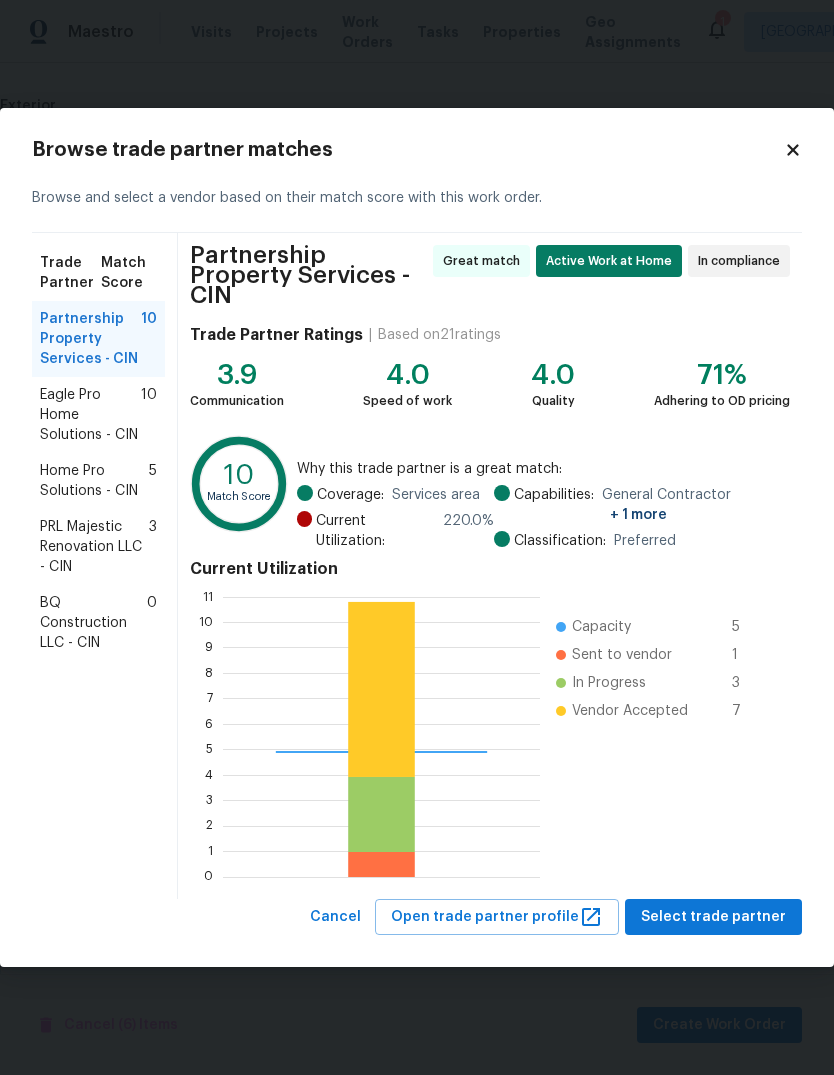 click on "Select trade partner" at bounding box center (713, 917) 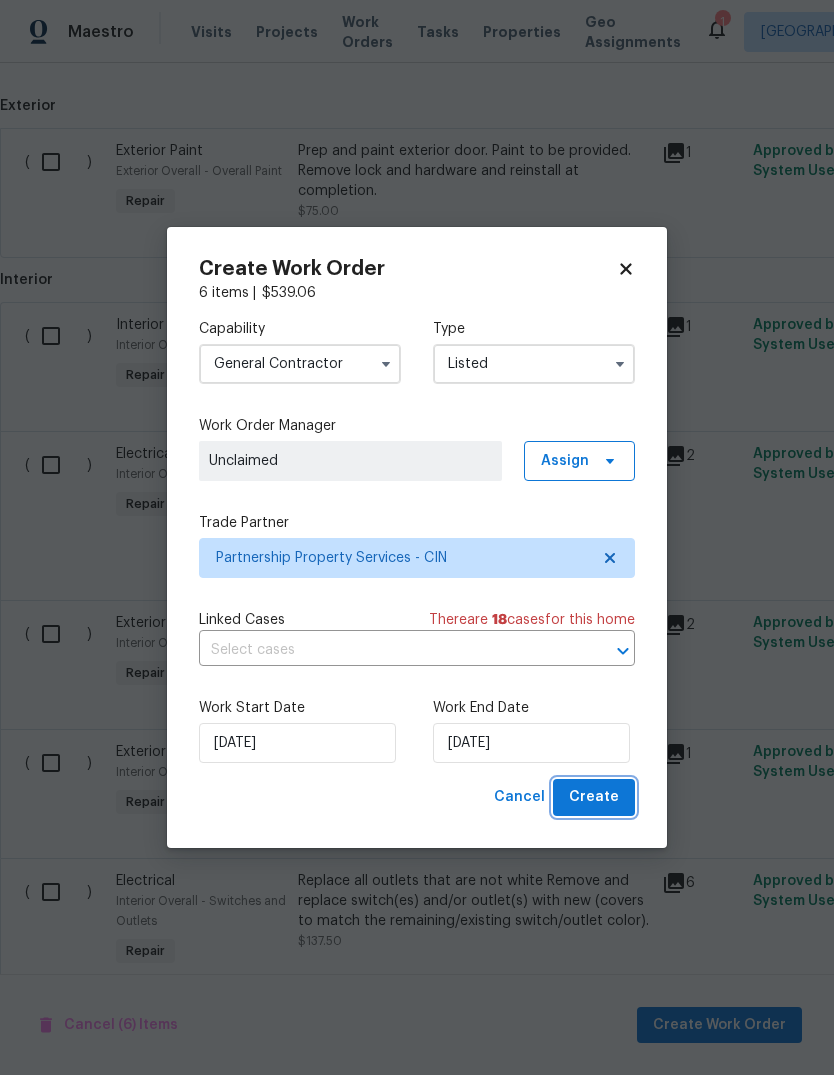 click on "Create" at bounding box center [594, 797] 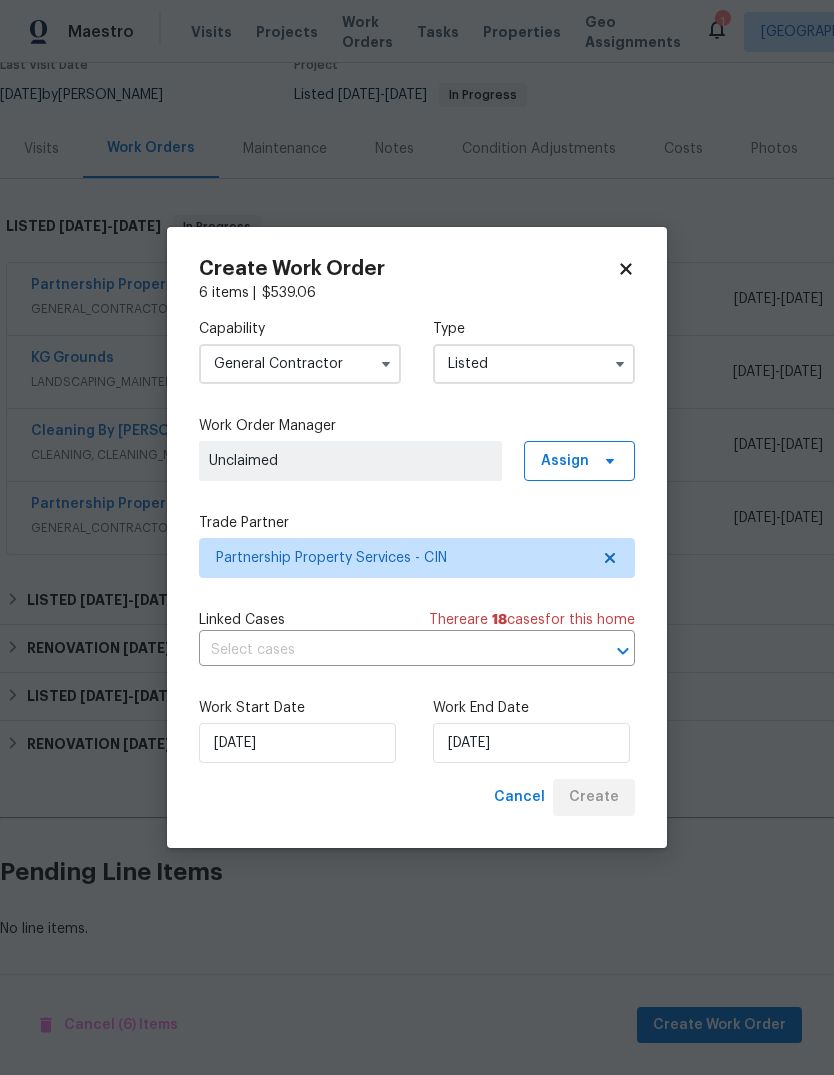 scroll, scrollTop: 108, scrollLeft: 0, axis: vertical 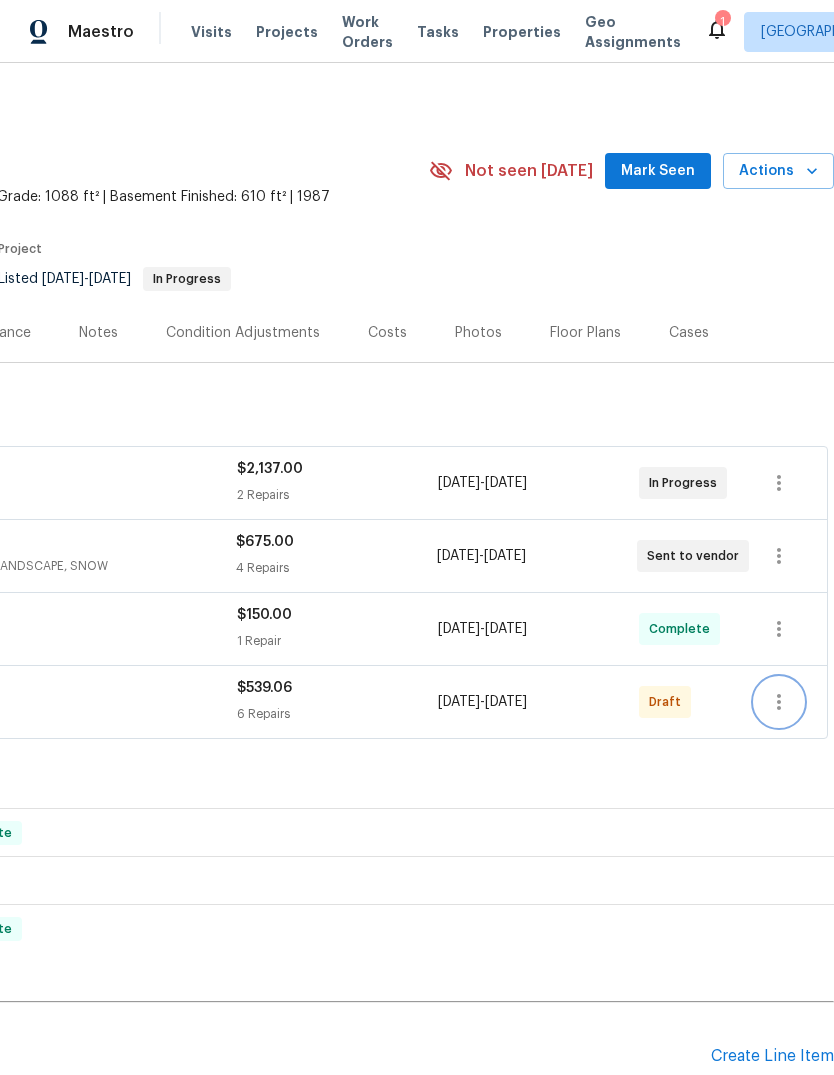 click 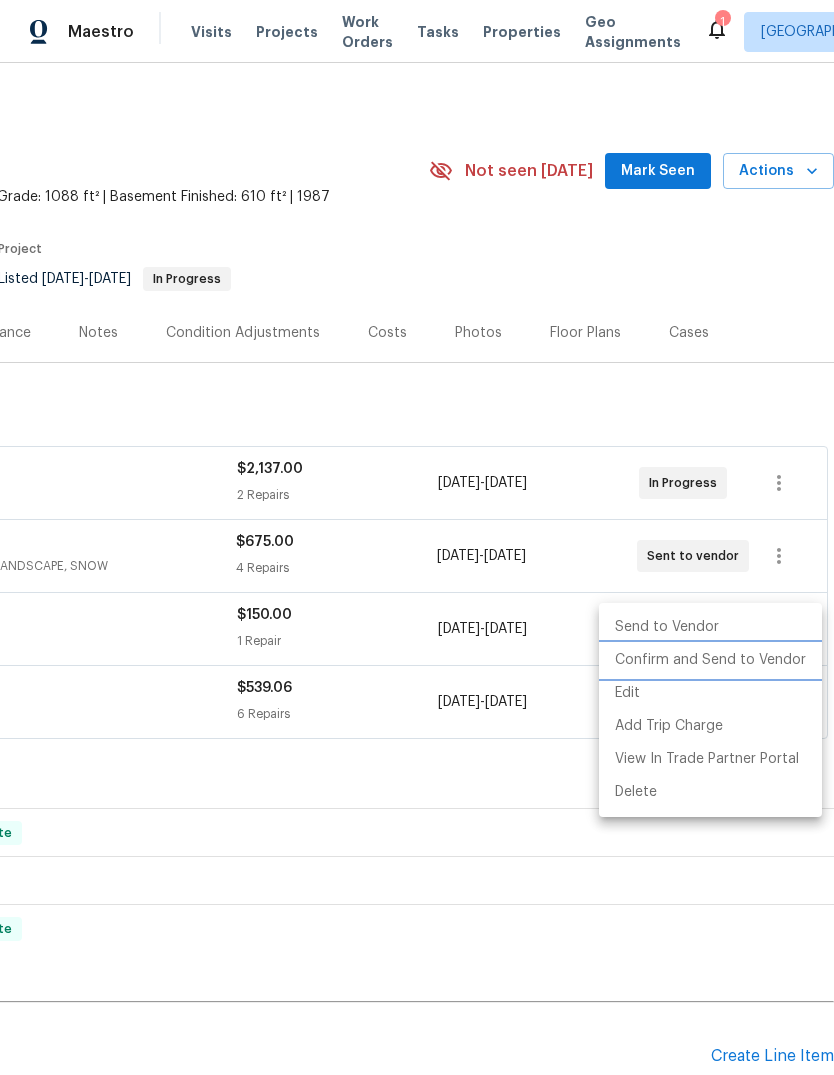click on "Confirm and Send to Vendor" at bounding box center (710, 660) 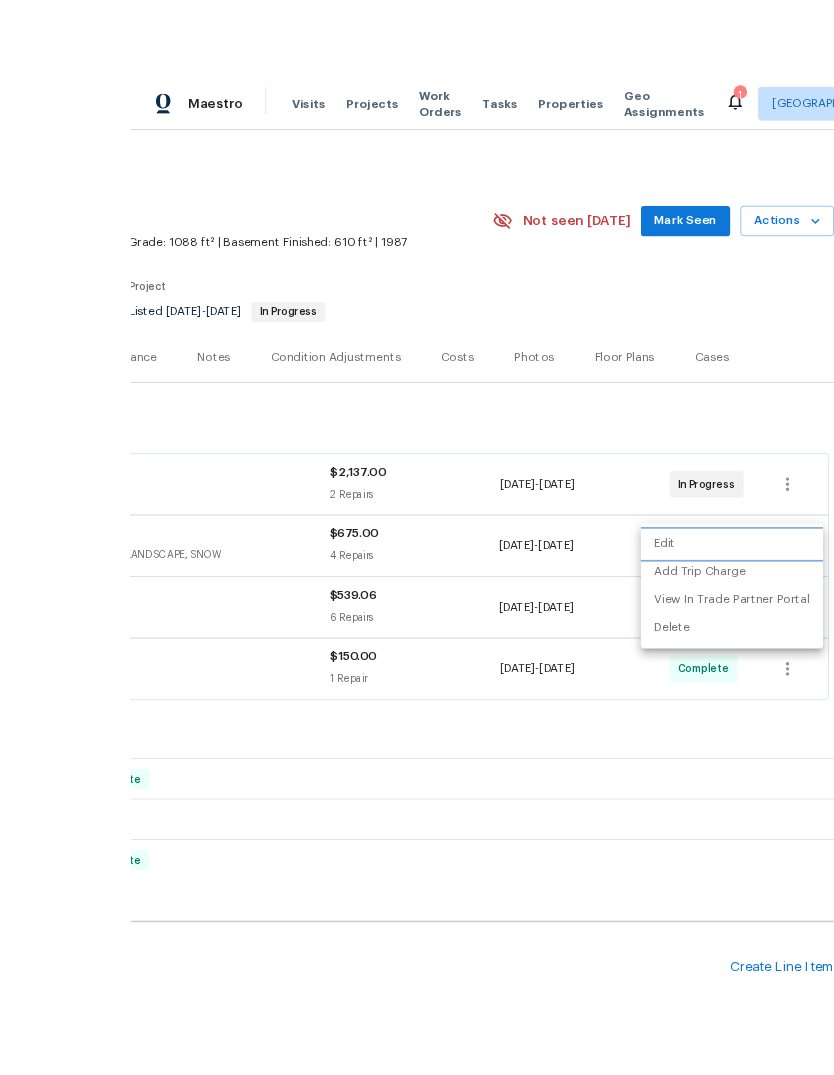 scroll, scrollTop: 10, scrollLeft: 0, axis: vertical 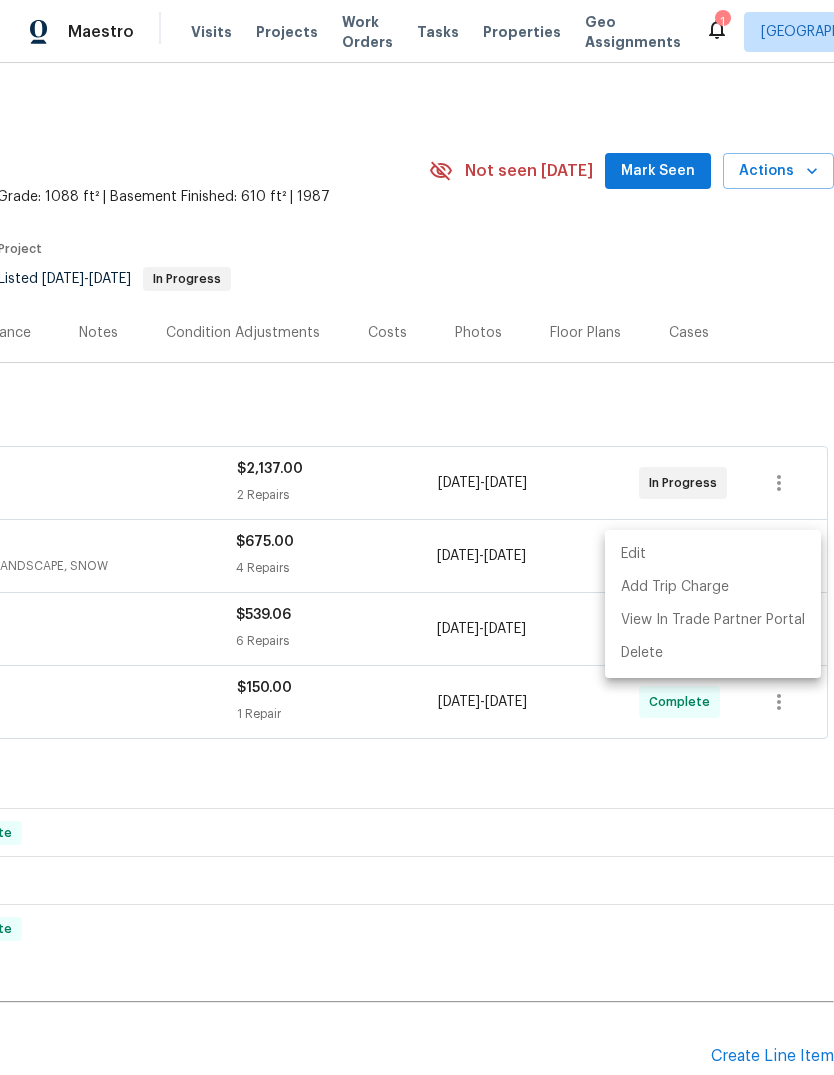 click at bounding box center (417, 537) 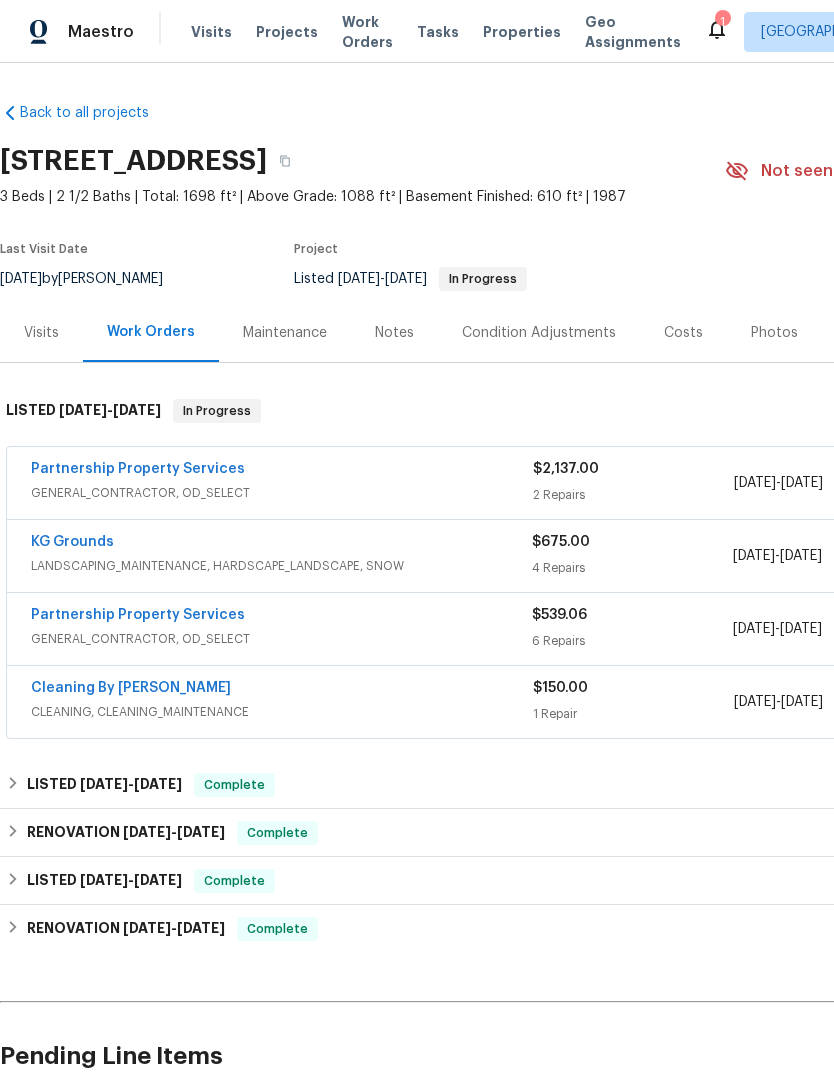 scroll, scrollTop: 0, scrollLeft: 0, axis: both 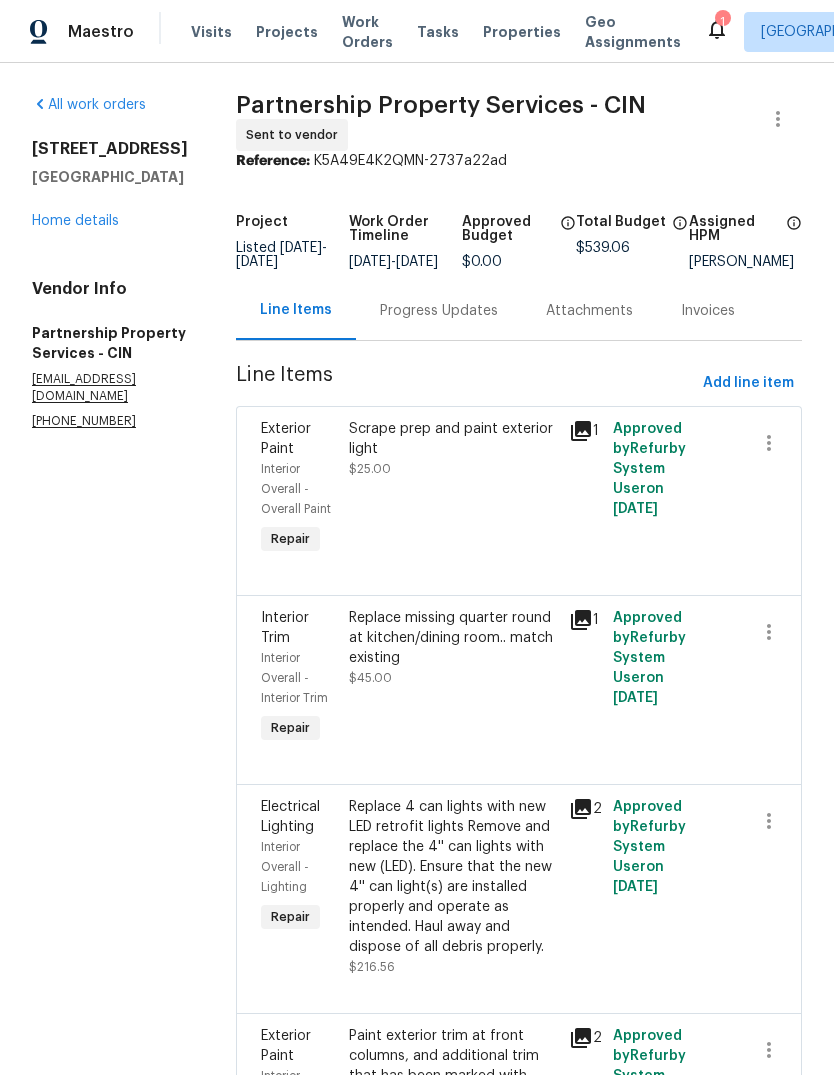 click on "Progress Updates" at bounding box center (439, 311) 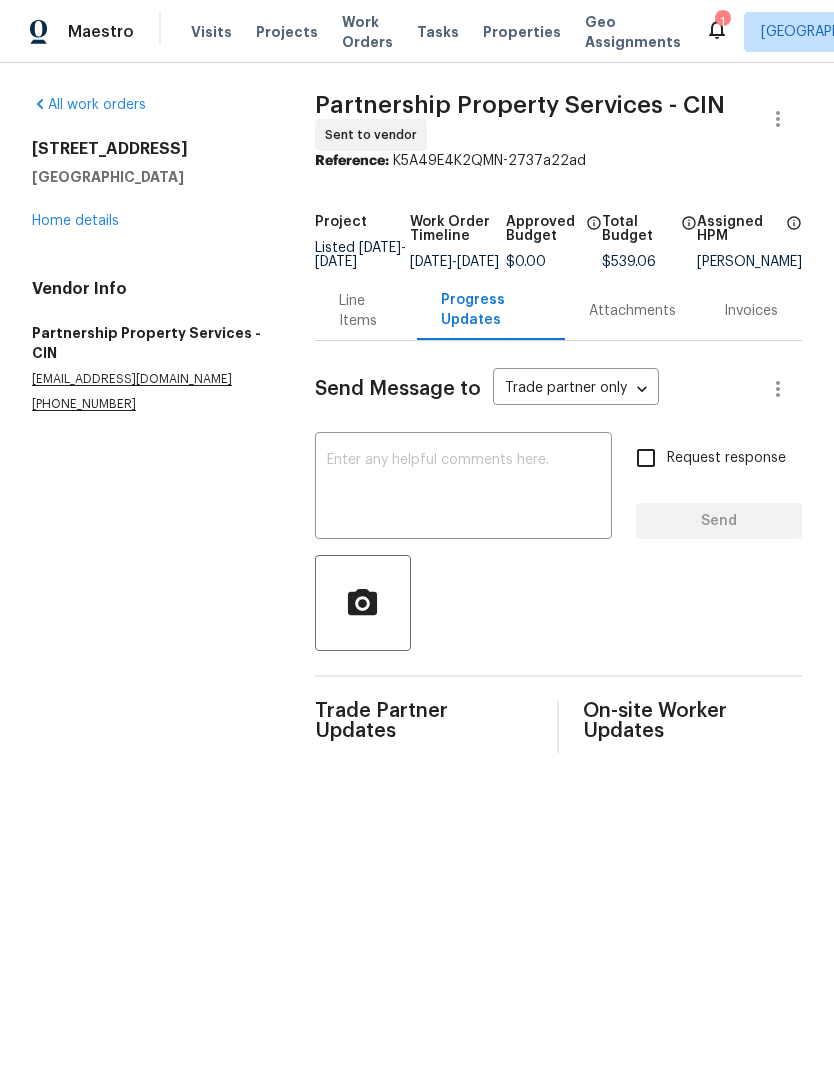 click at bounding box center (463, 488) 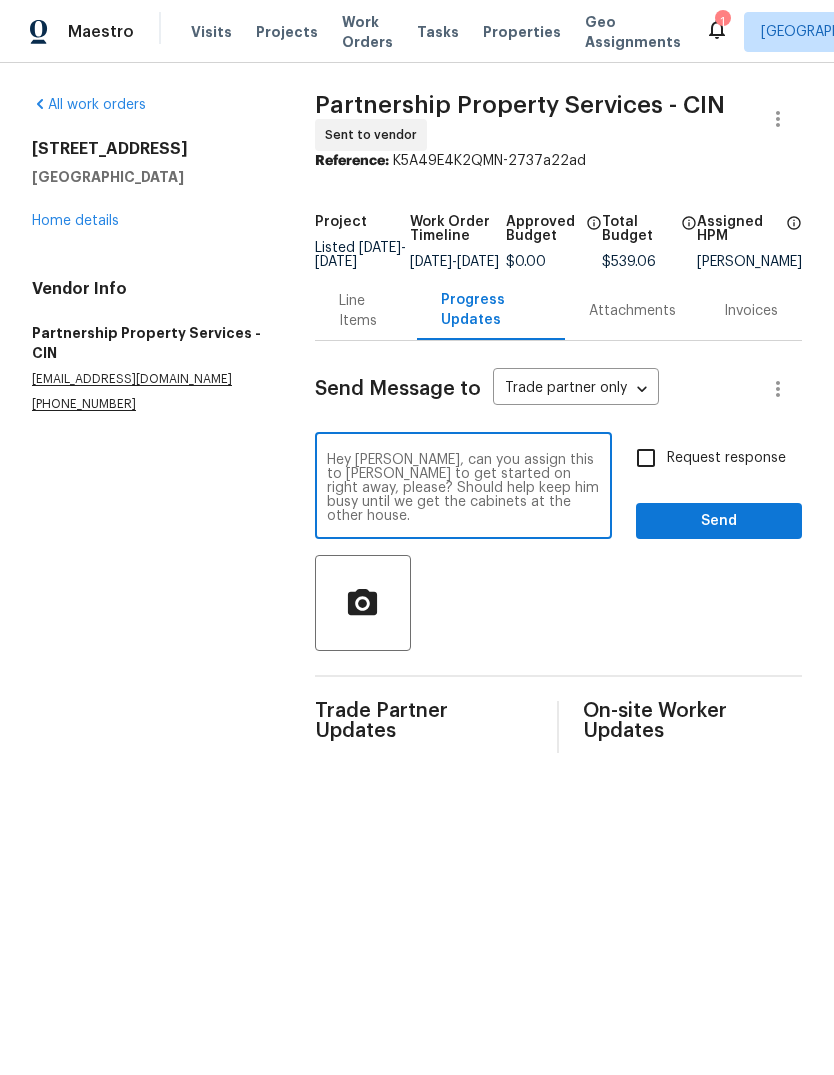 type on "Hey Ryan, can you assign this to Darrell to get started on right away, please? Should help keep him busy until we get the cabinets at the other house." 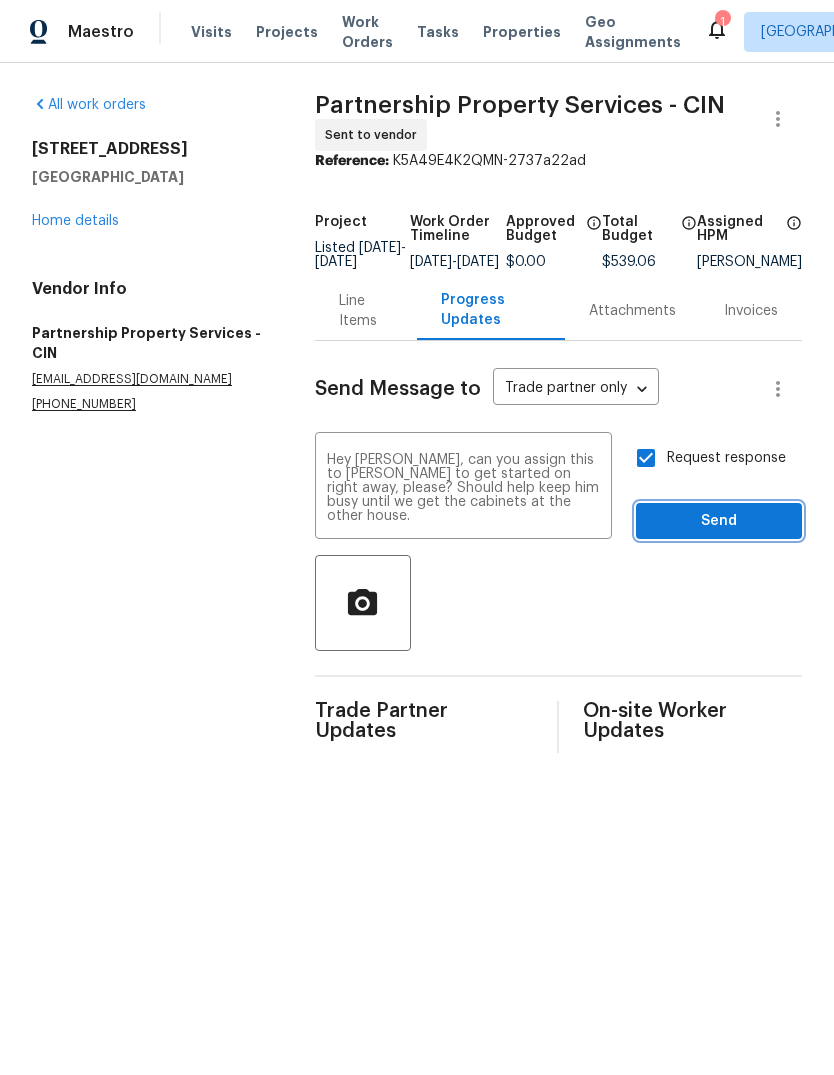 click on "Send" at bounding box center (719, 521) 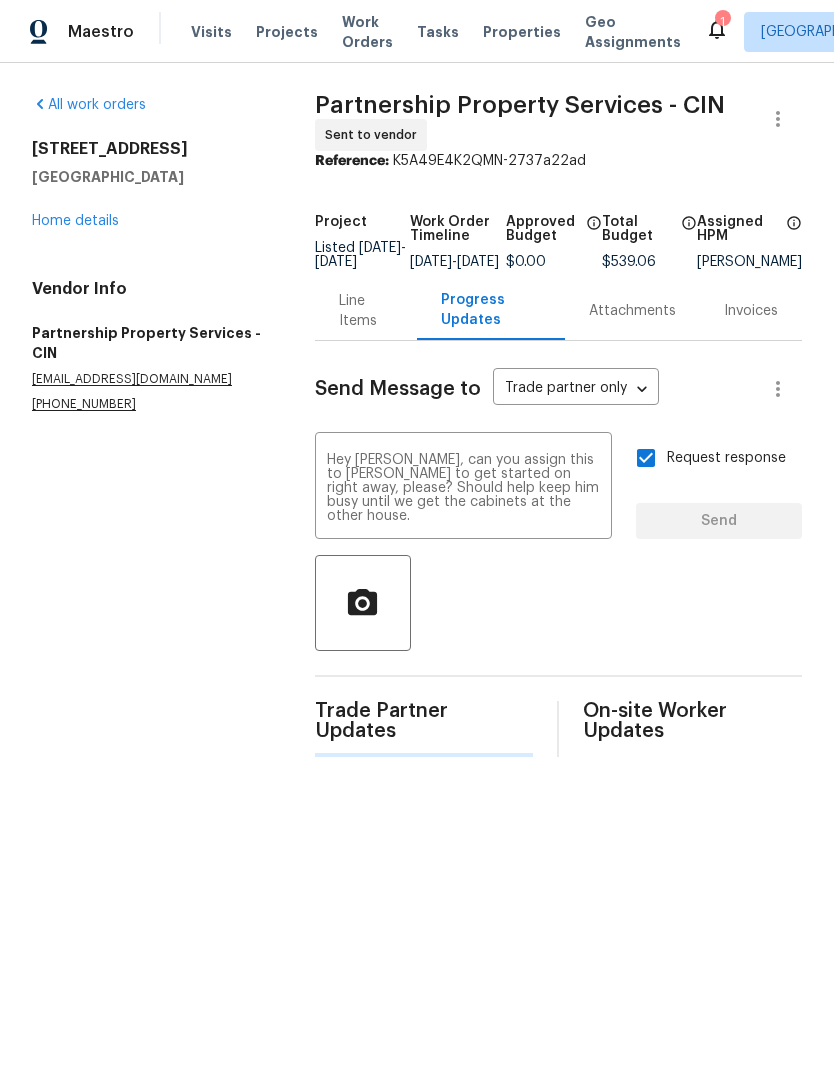 type 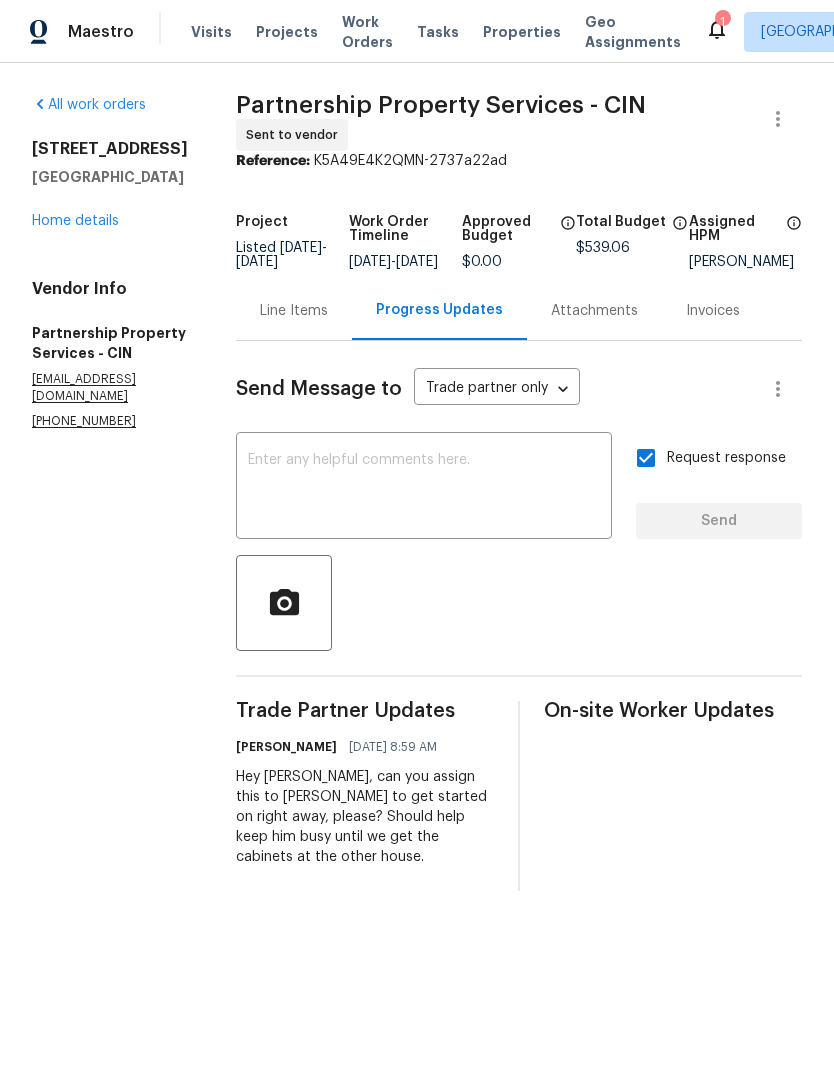 click on "Line Items" at bounding box center (294, 311) 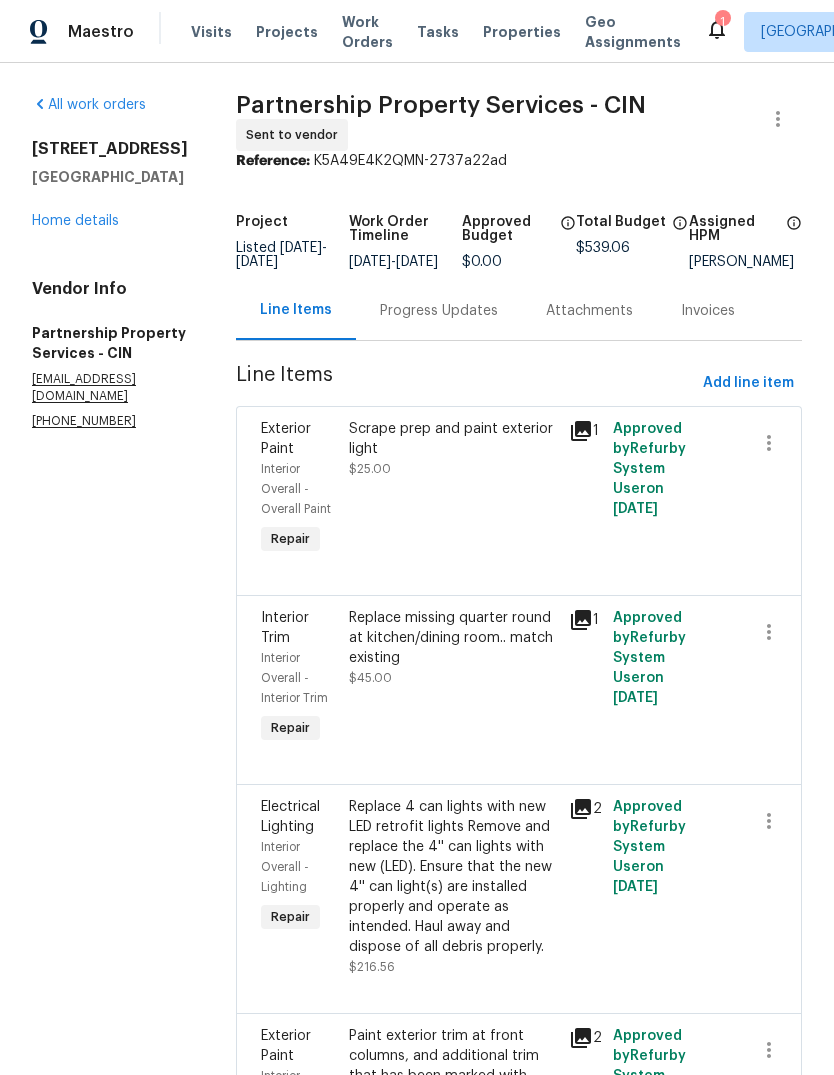 scroll, scrollTop: 0, scrollLeft: 0, axis: both 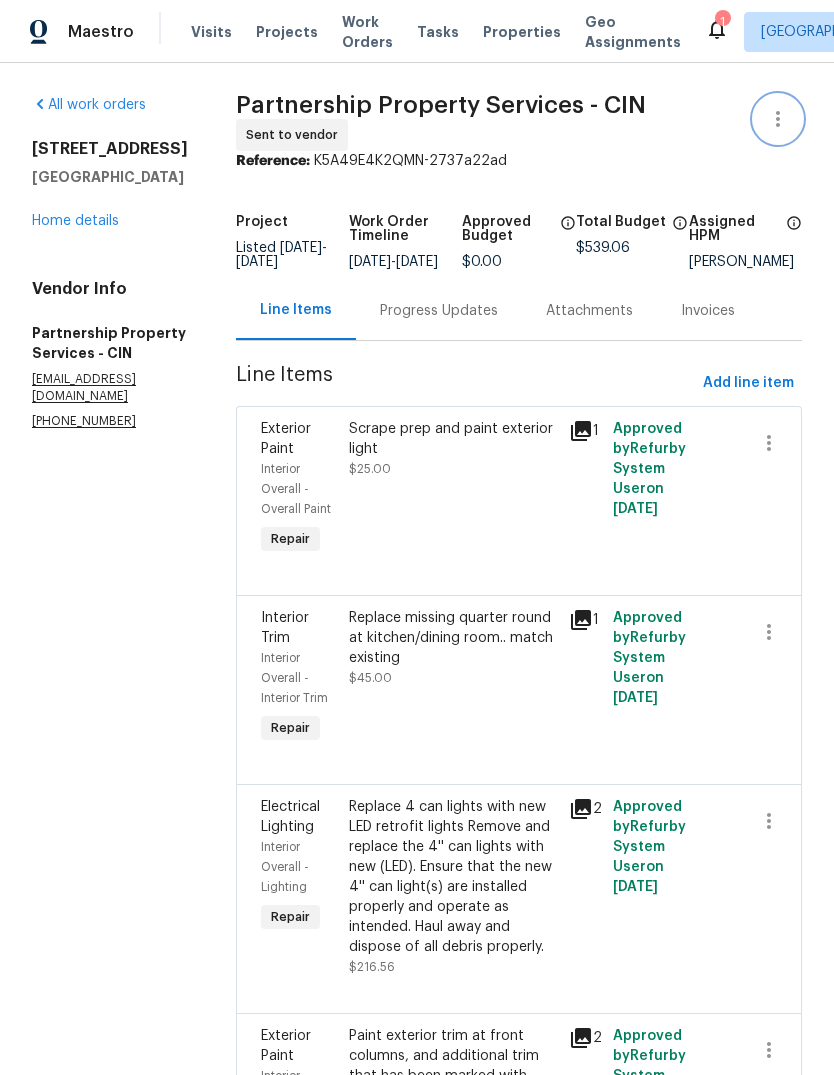 click 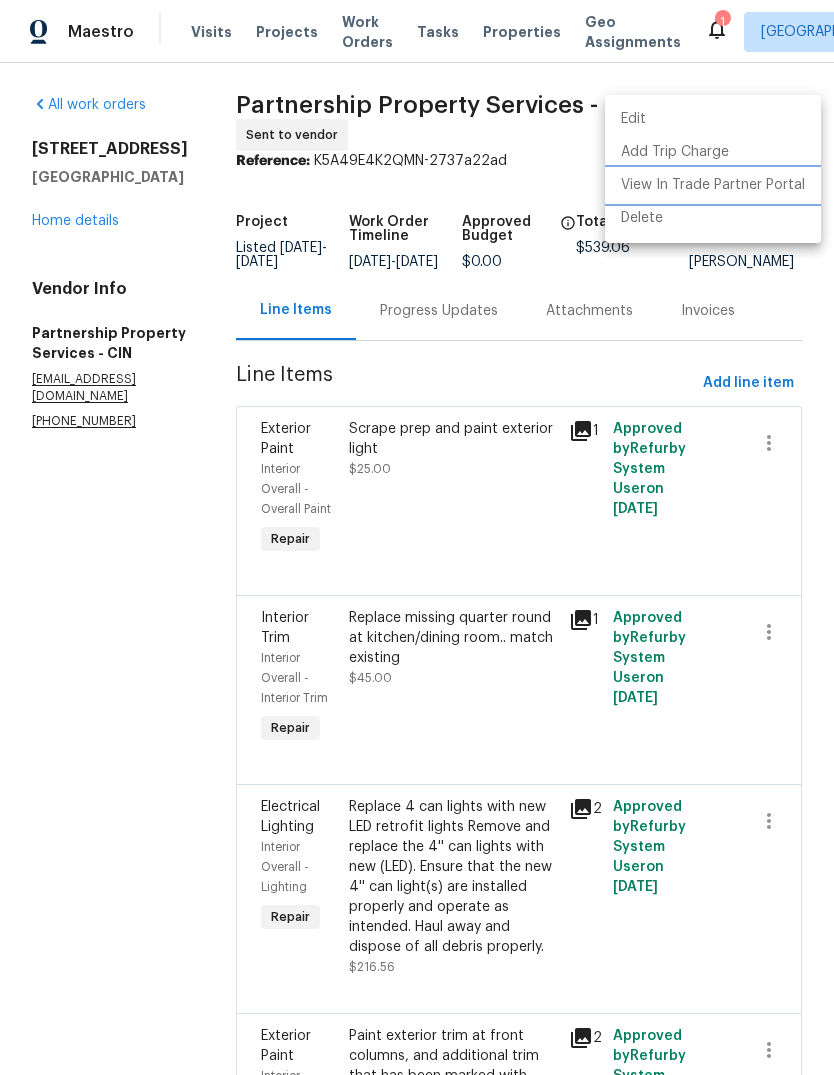 click on "View In Trade Partner Portal" at bounding box center [713, 185] 